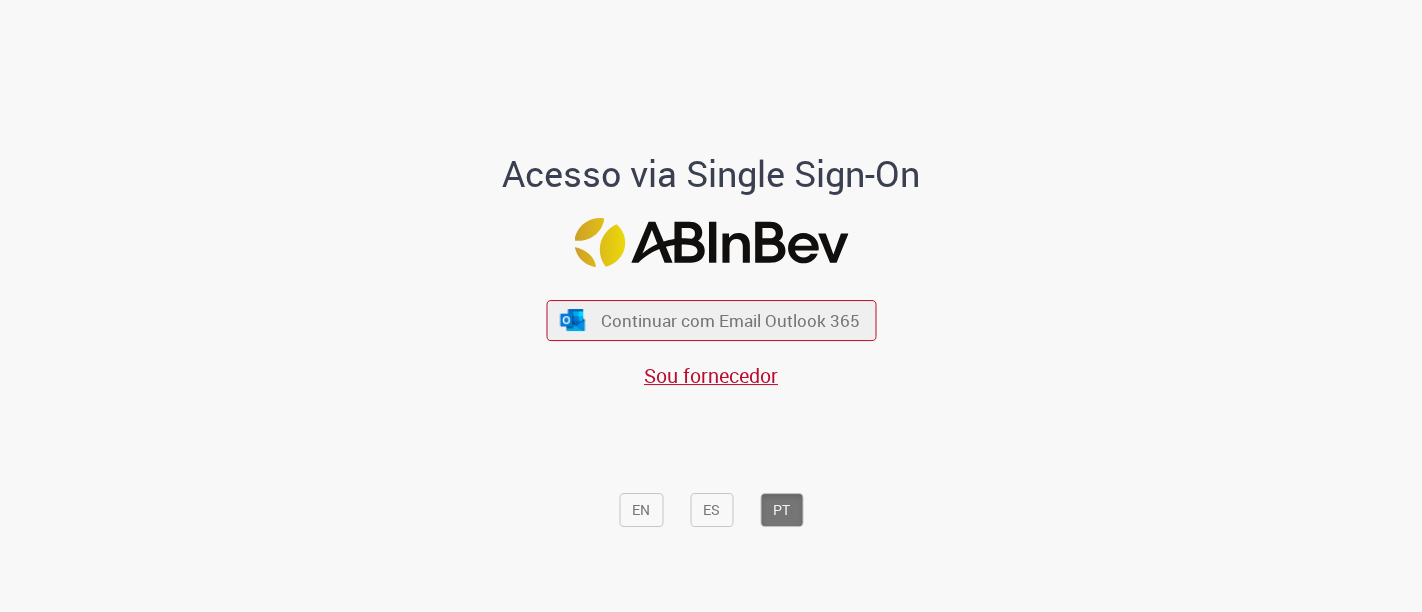 scroll, scrollTop: 0, scrollLeft: 0, axis: both 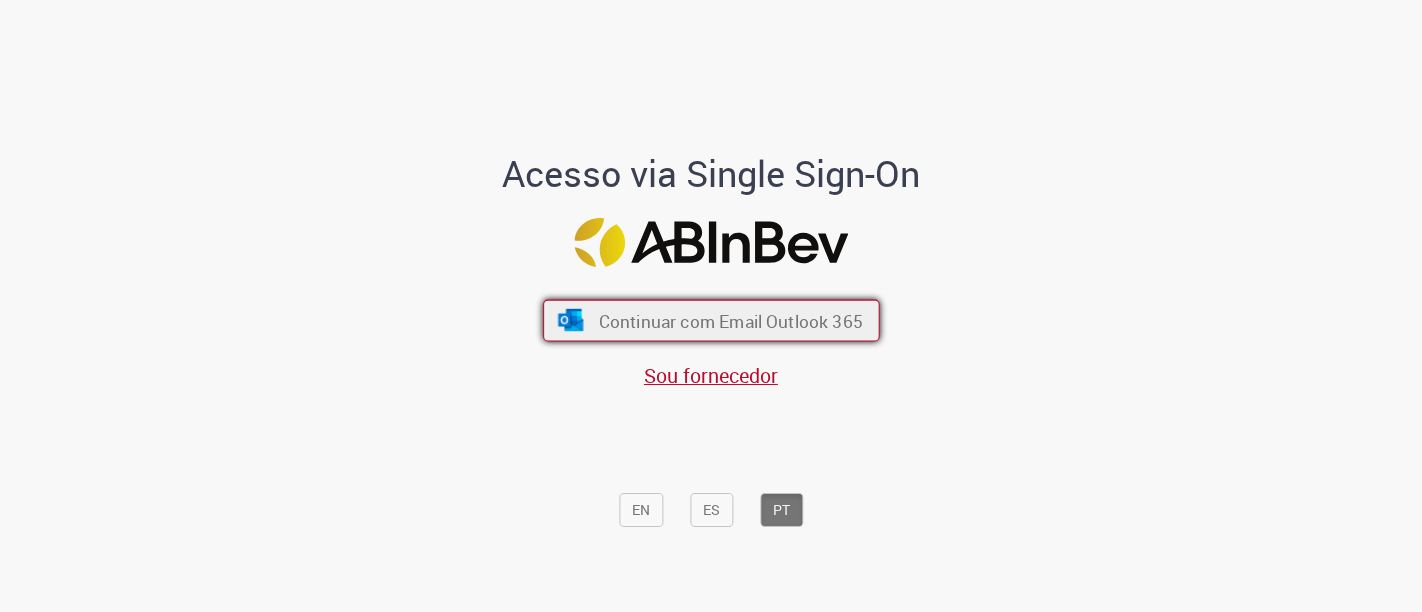 click on "Continuar com Email Outlook 365" at bounding box center [711, 321] 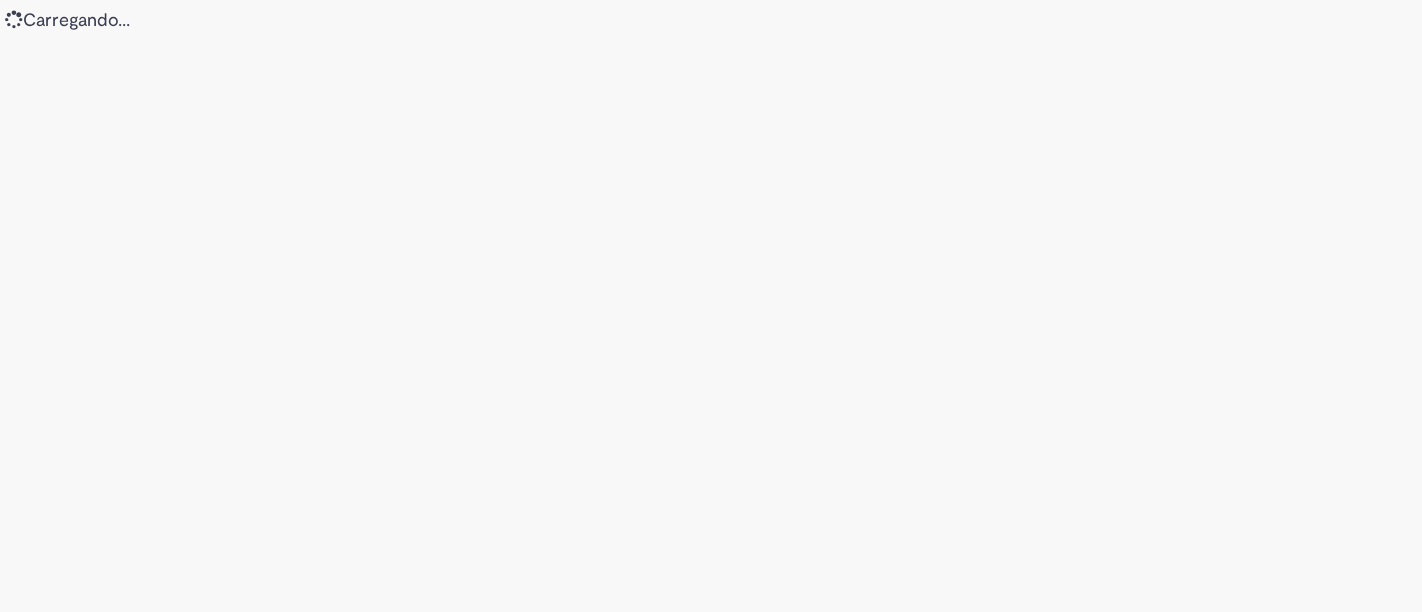 scroll, scrollTop: 0, scrollLeft: 0, axis: both 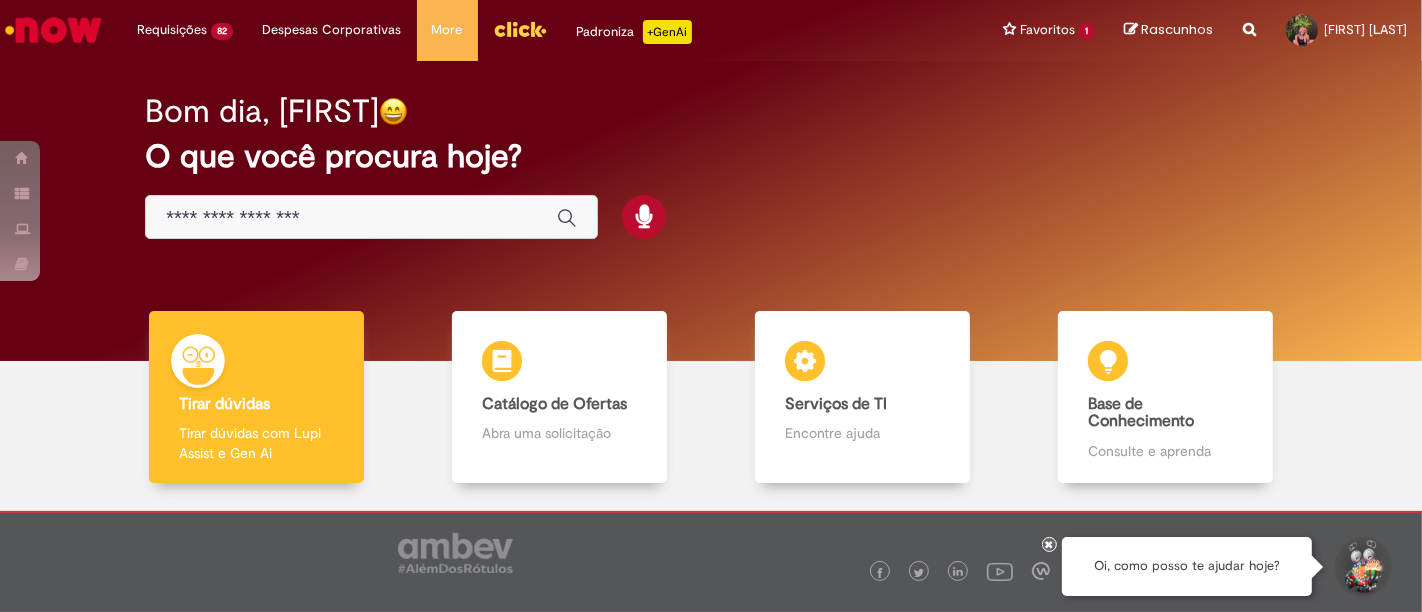 click at bounding box center [520, 29] 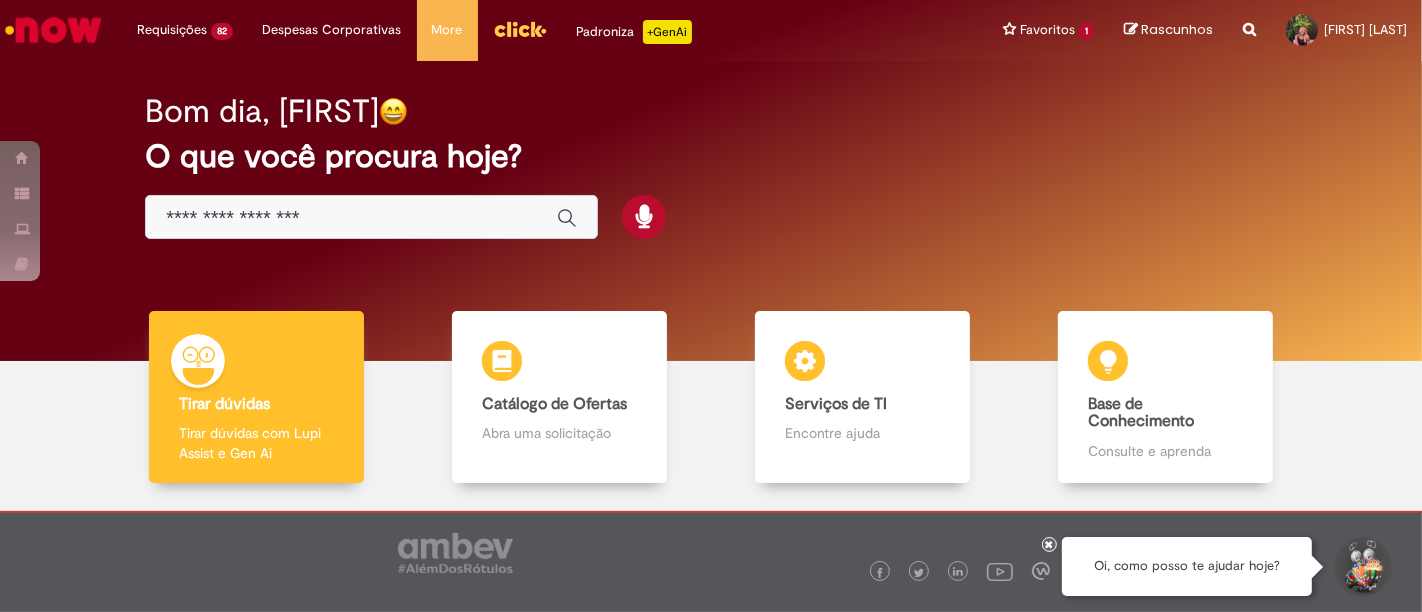 click at bounding box center [520, 29] 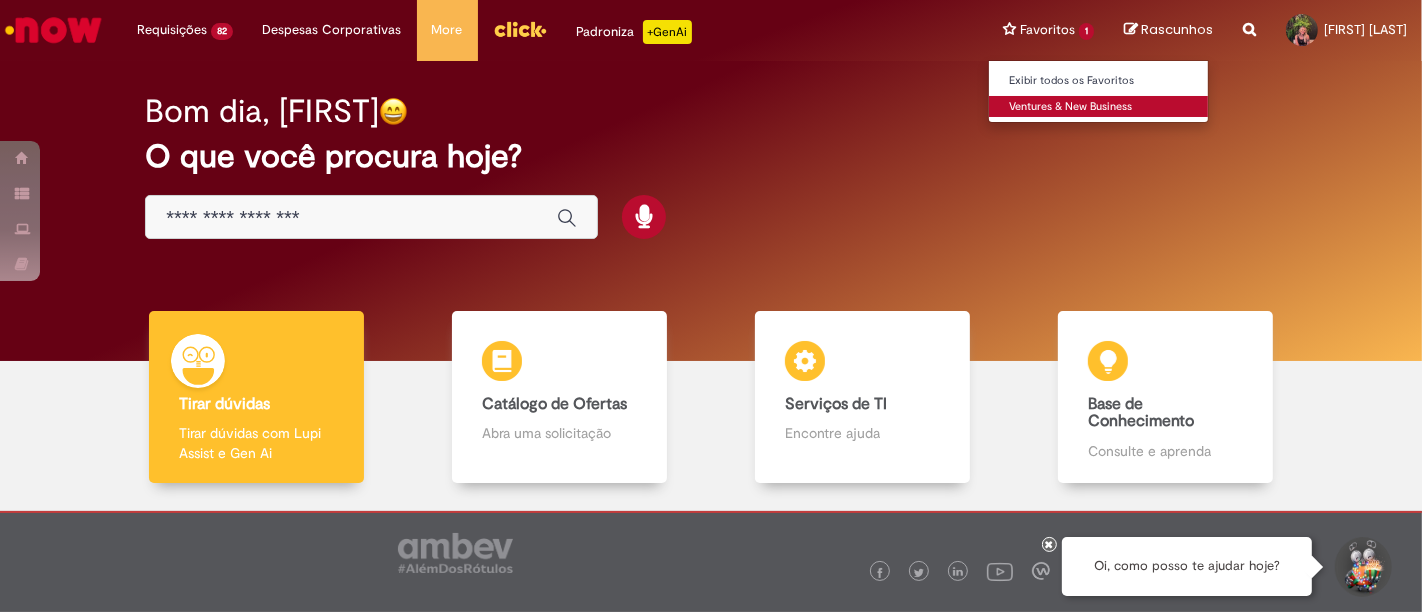 click on "Ventures & New Business" at bounding box center (1099, 107) 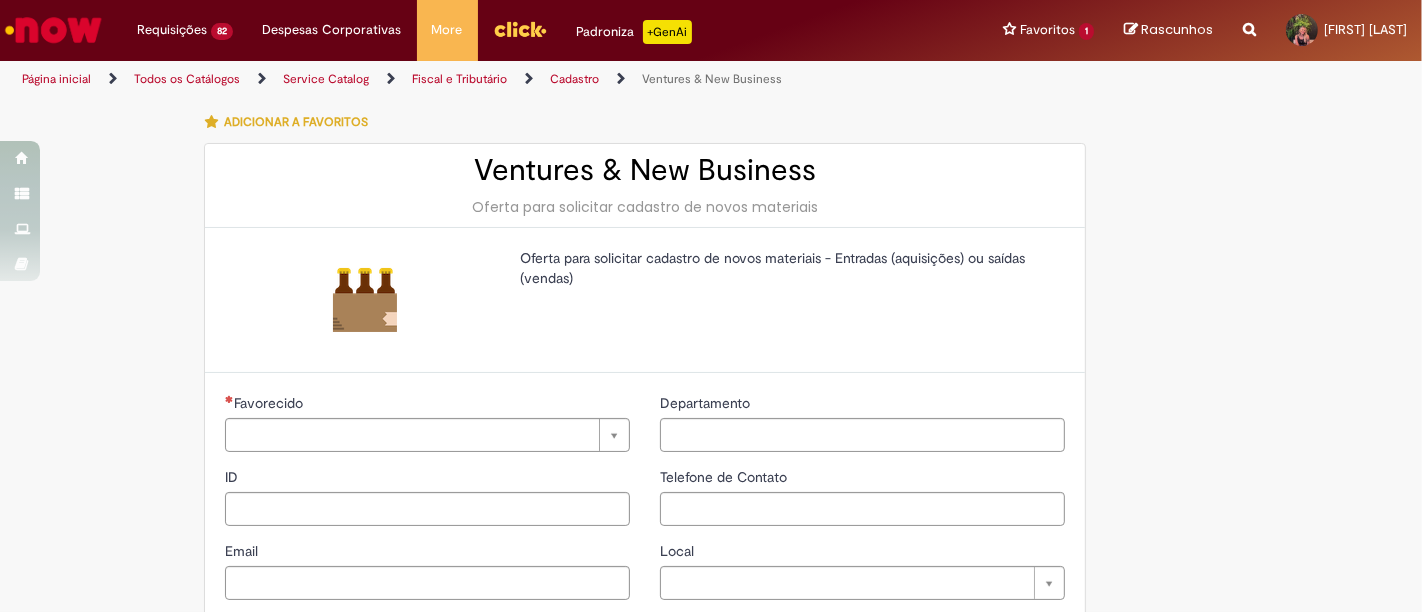 type on "********" 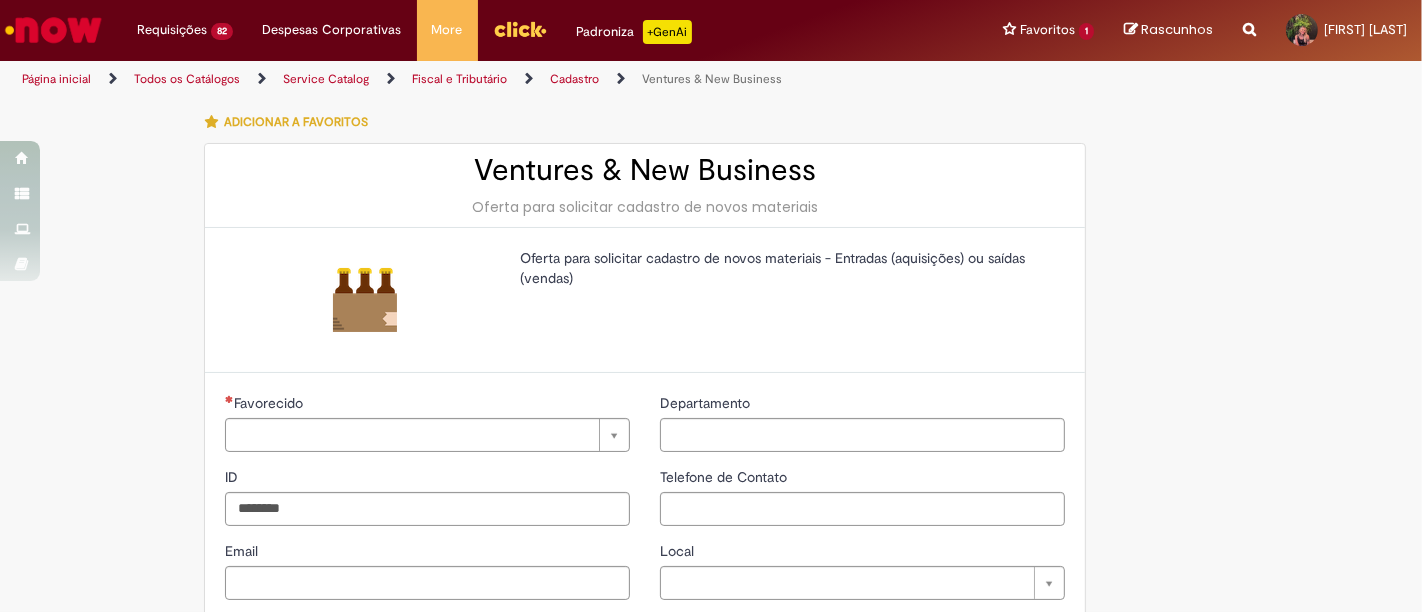 type on "**********" 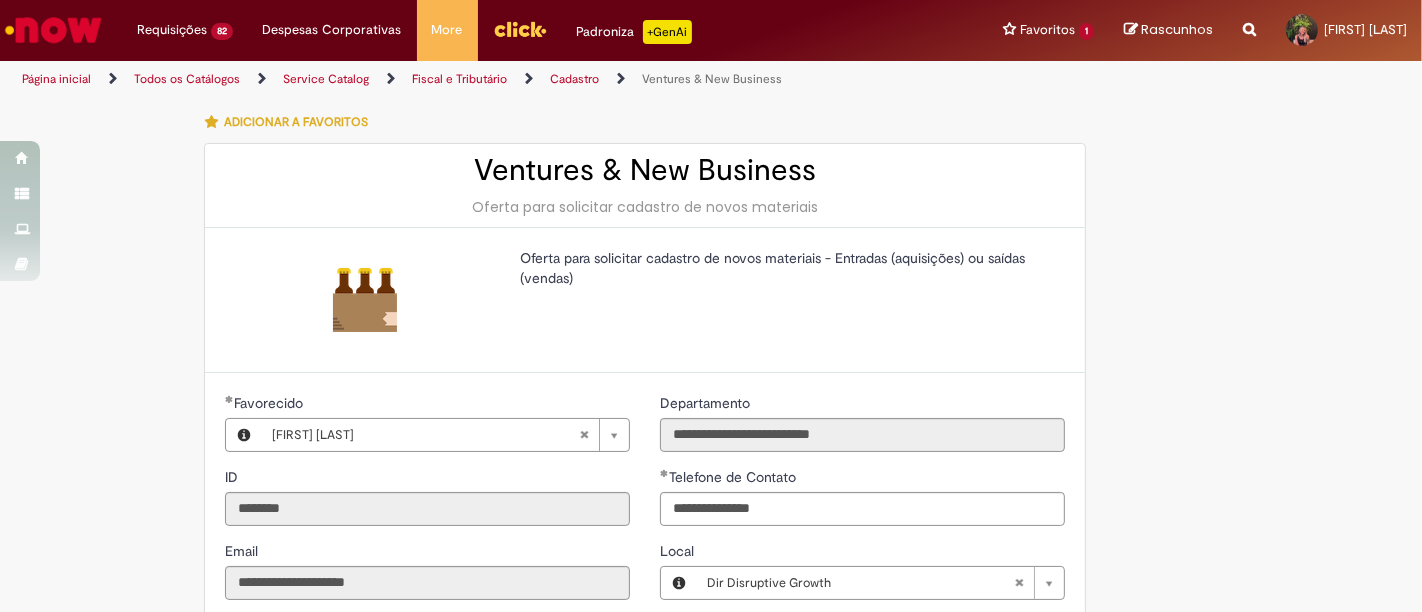 type on "**********" 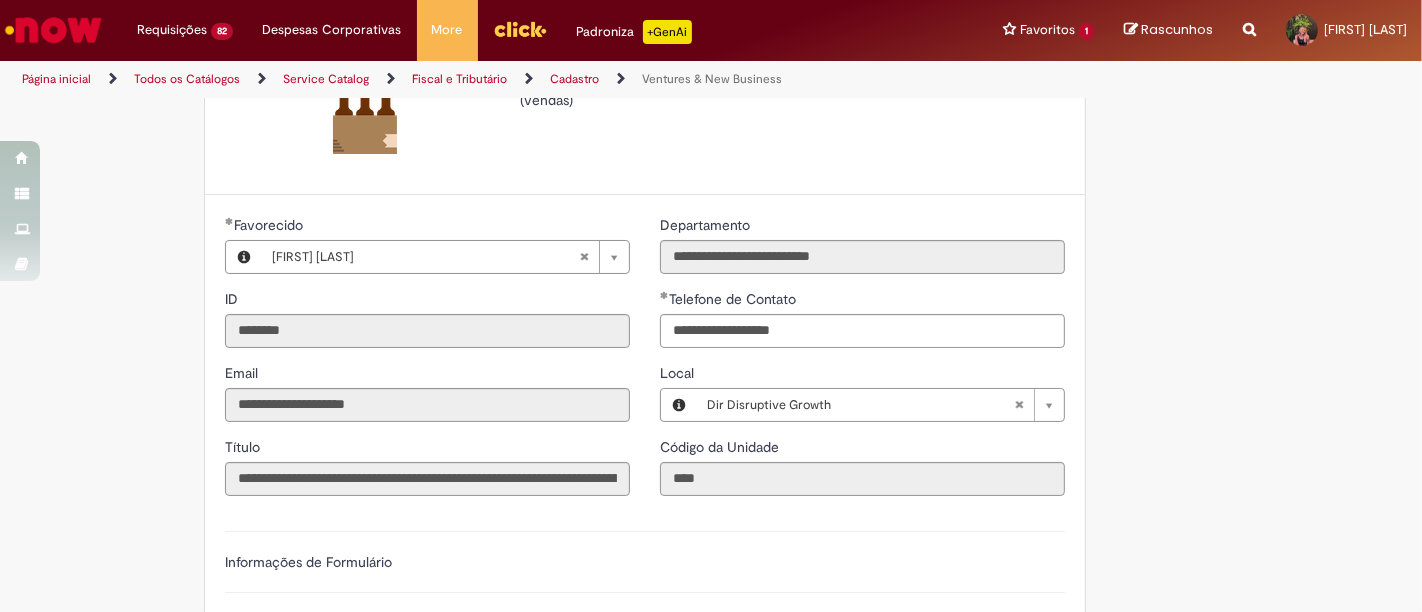 scroll, scrollTop: 444, scrollLeft: 0, axis: vertical 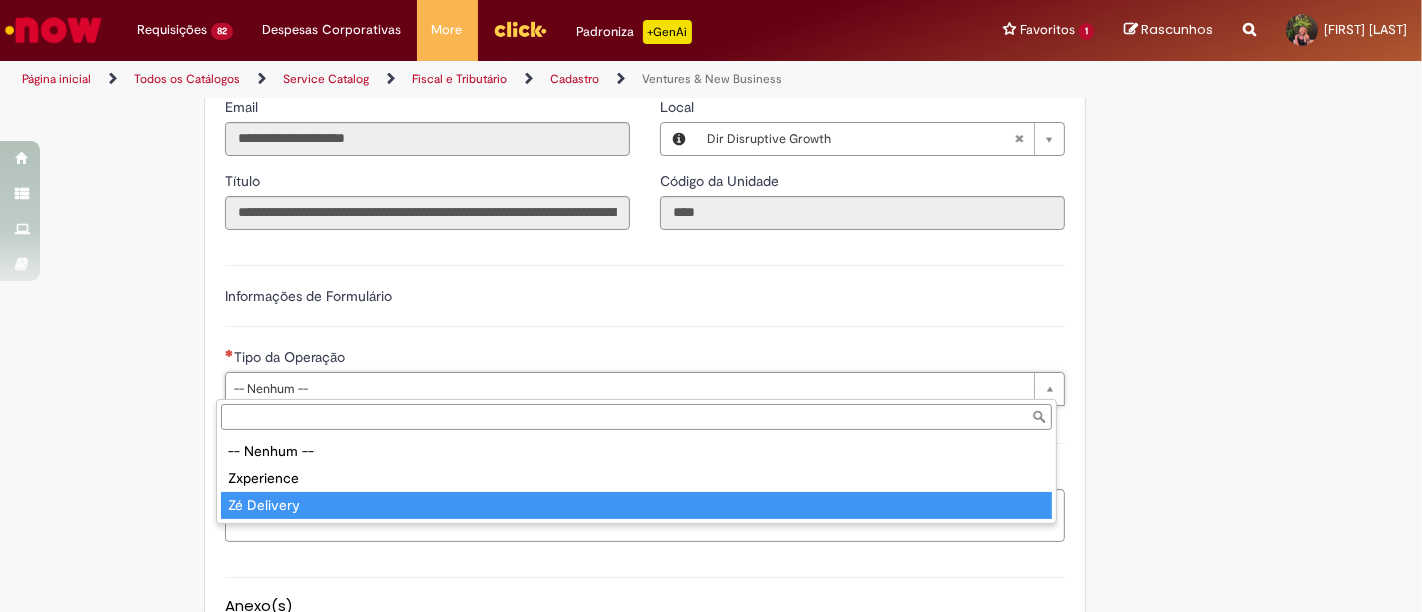 type on "**********" 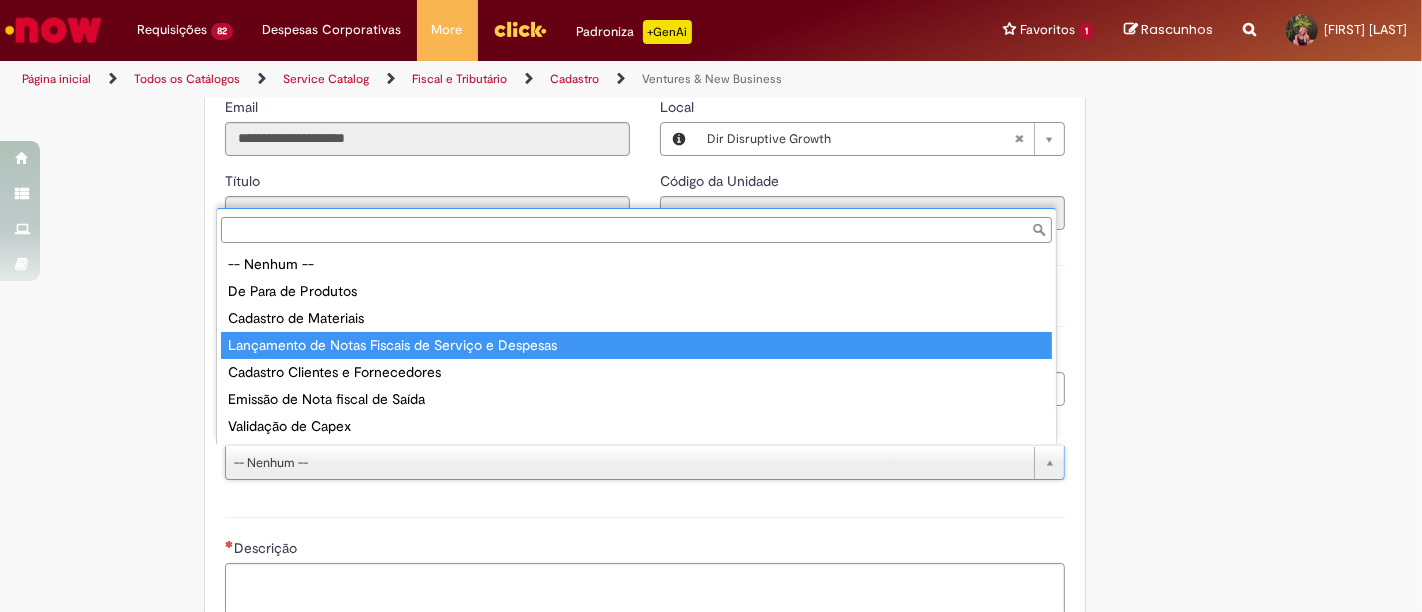 type on "**********" 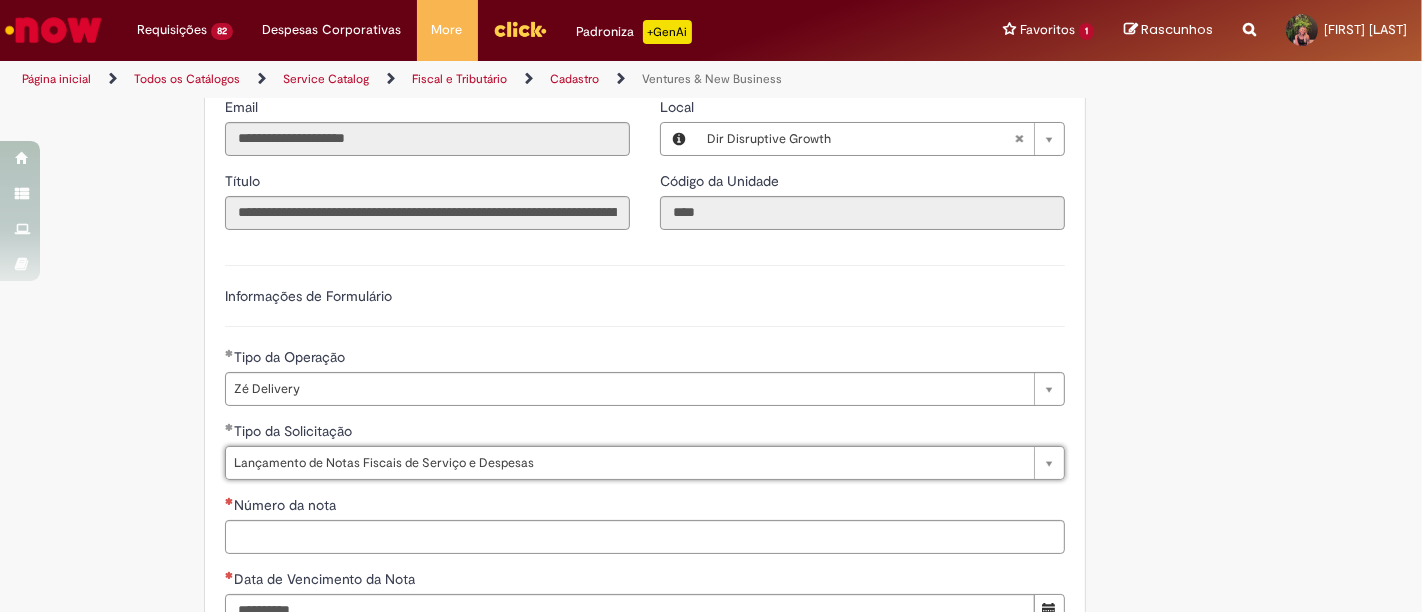 click on "Número da nota" at bounding box center (645, 507) 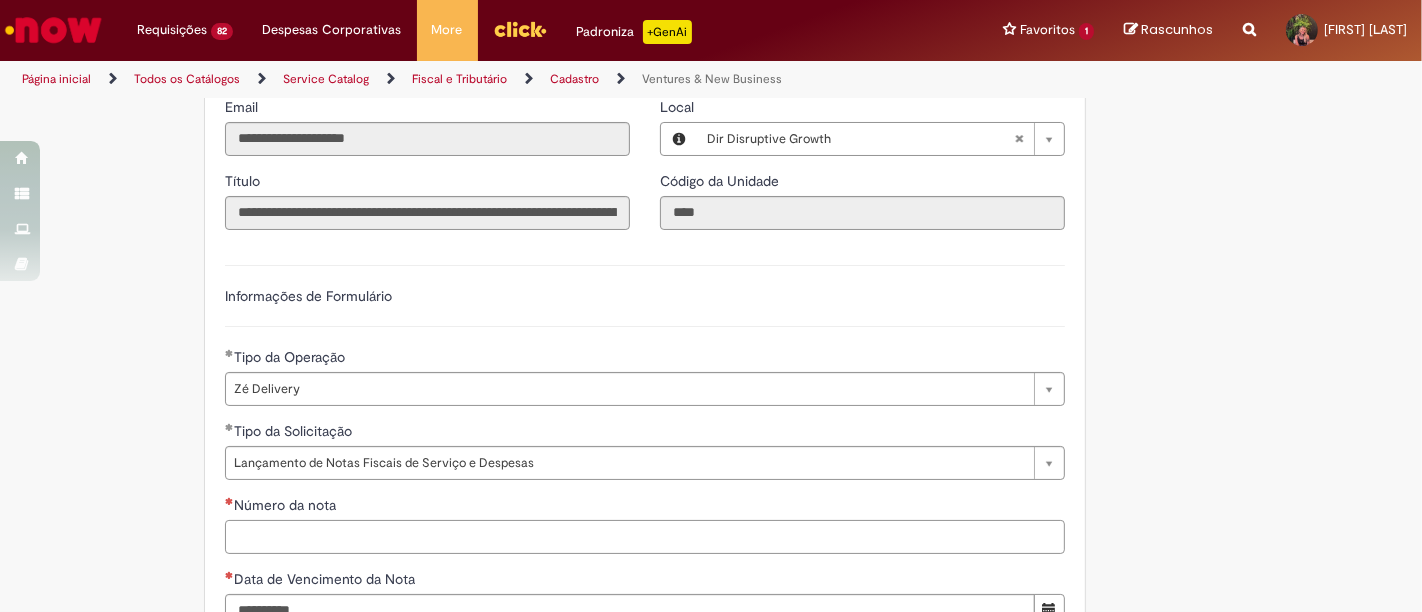 click on "Número da nota" at bounding box center (645, 537) 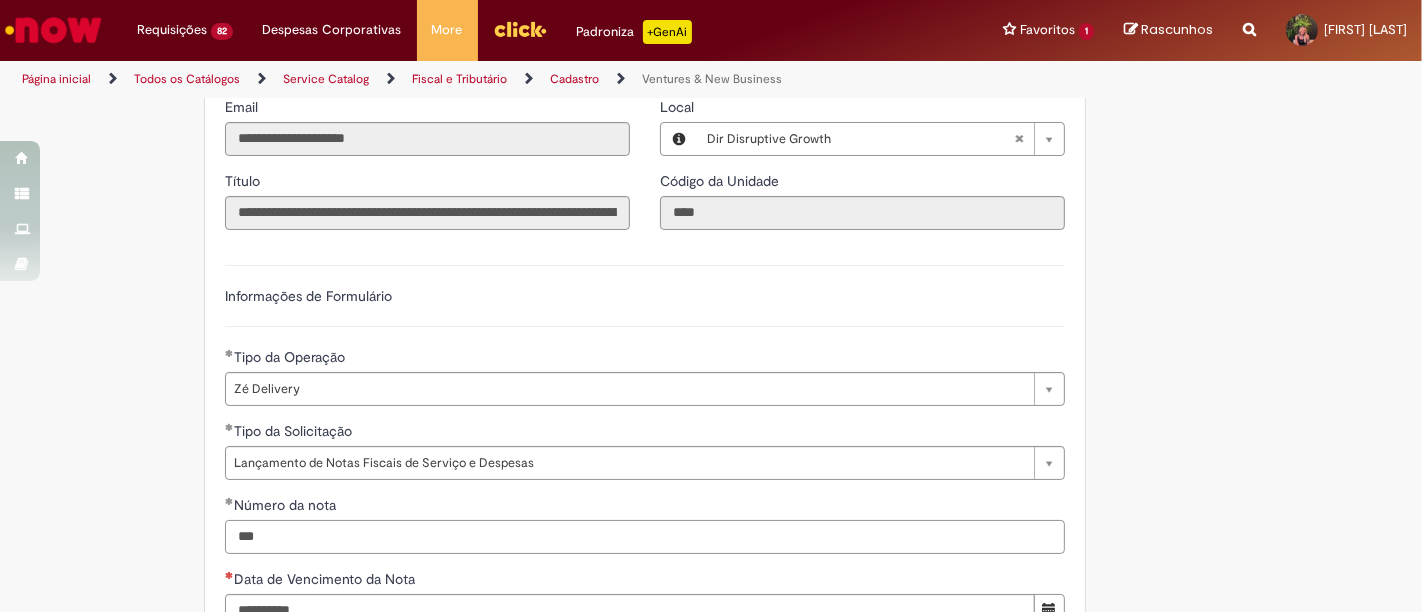 type on "***" 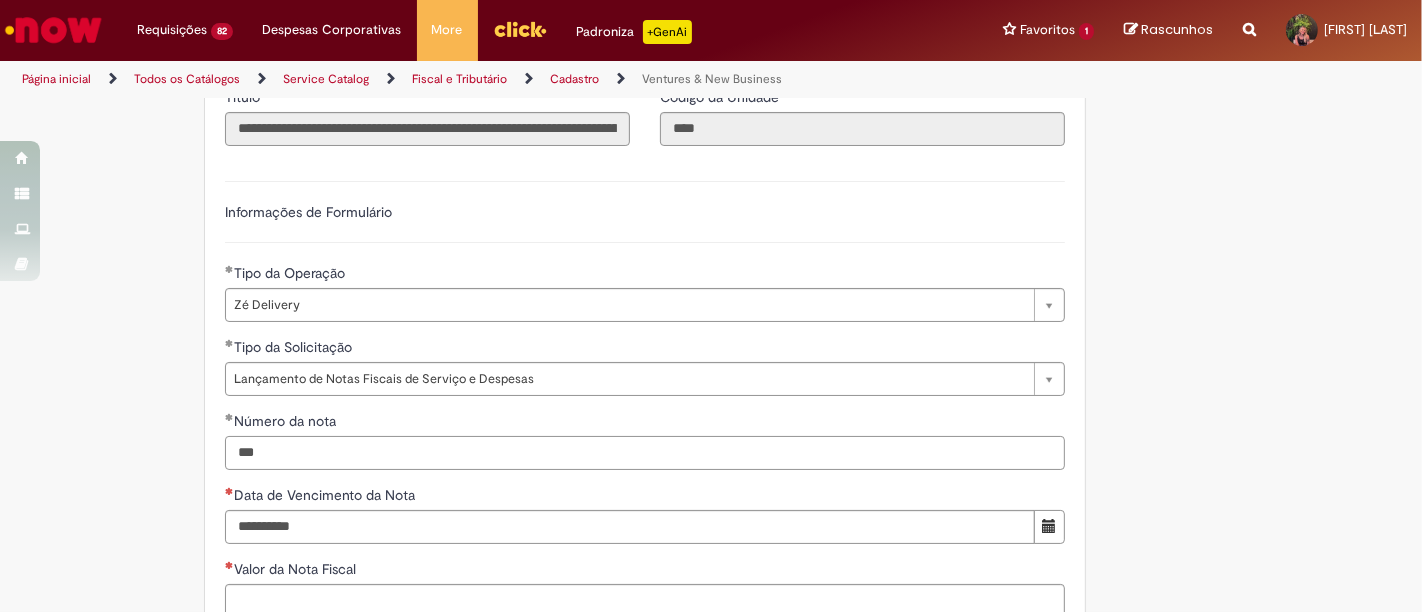 scroll, scrollTop: 666, scrollLeft: 0, axis: vertical 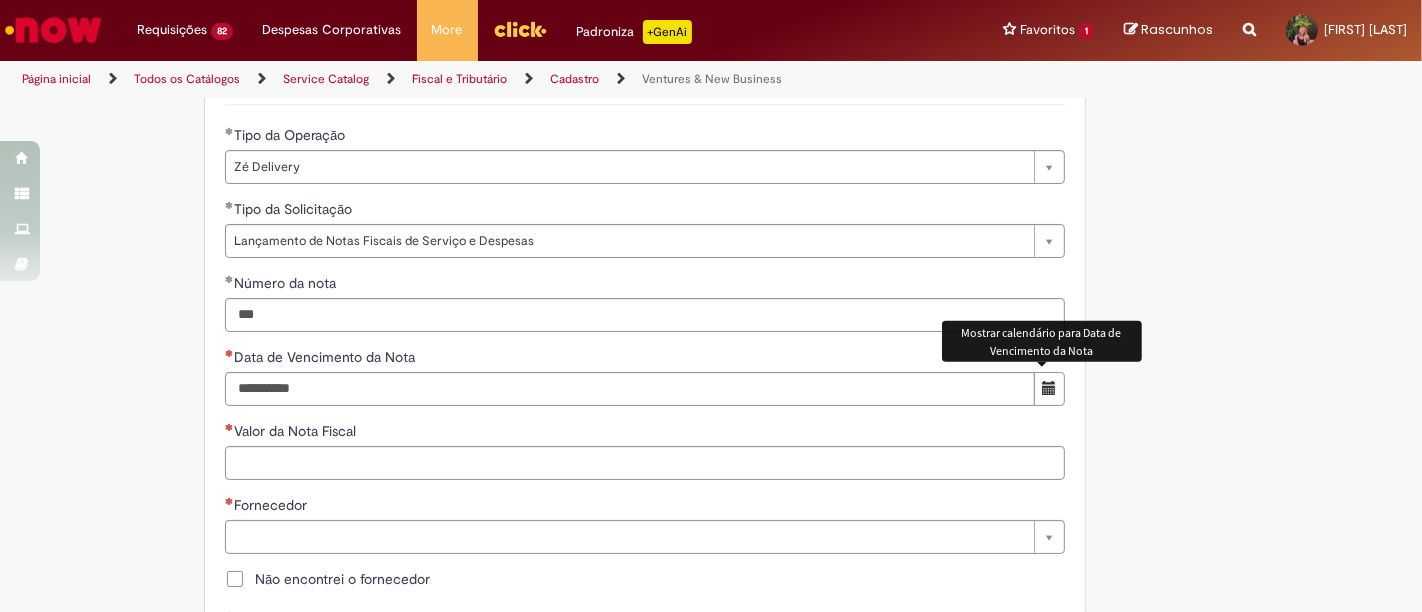 click at bounding box center (1049, 389) 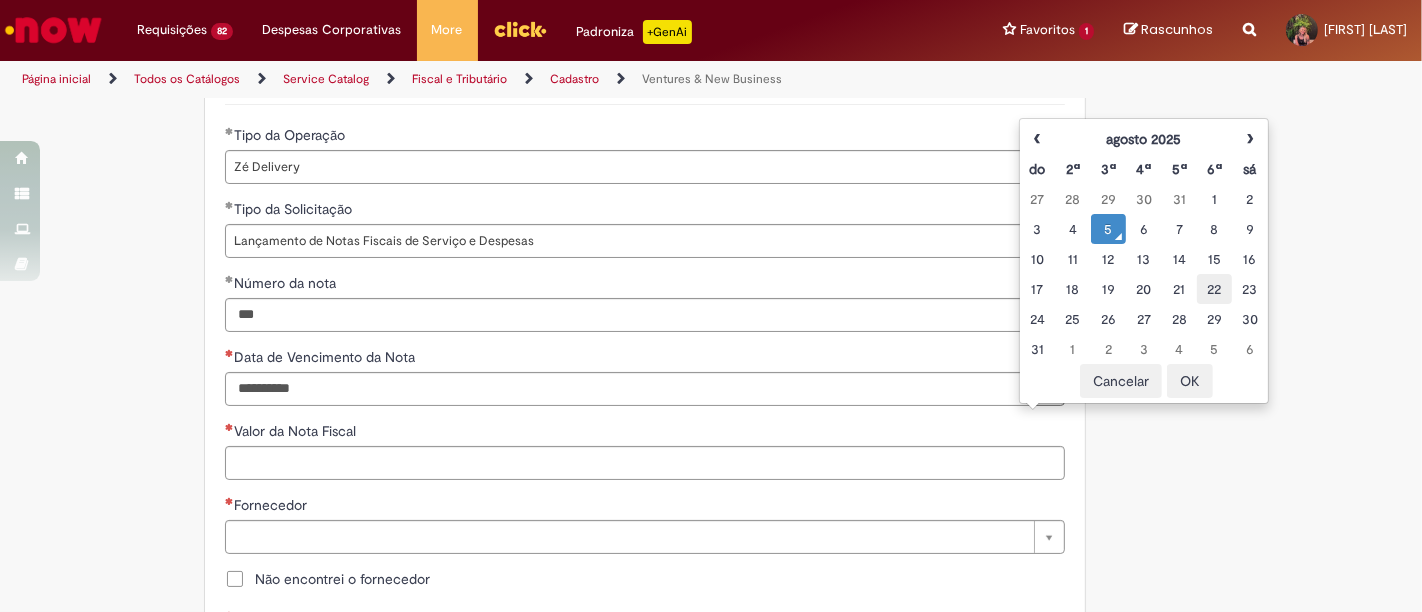 click on "22" at bounding box center [1214, 289] 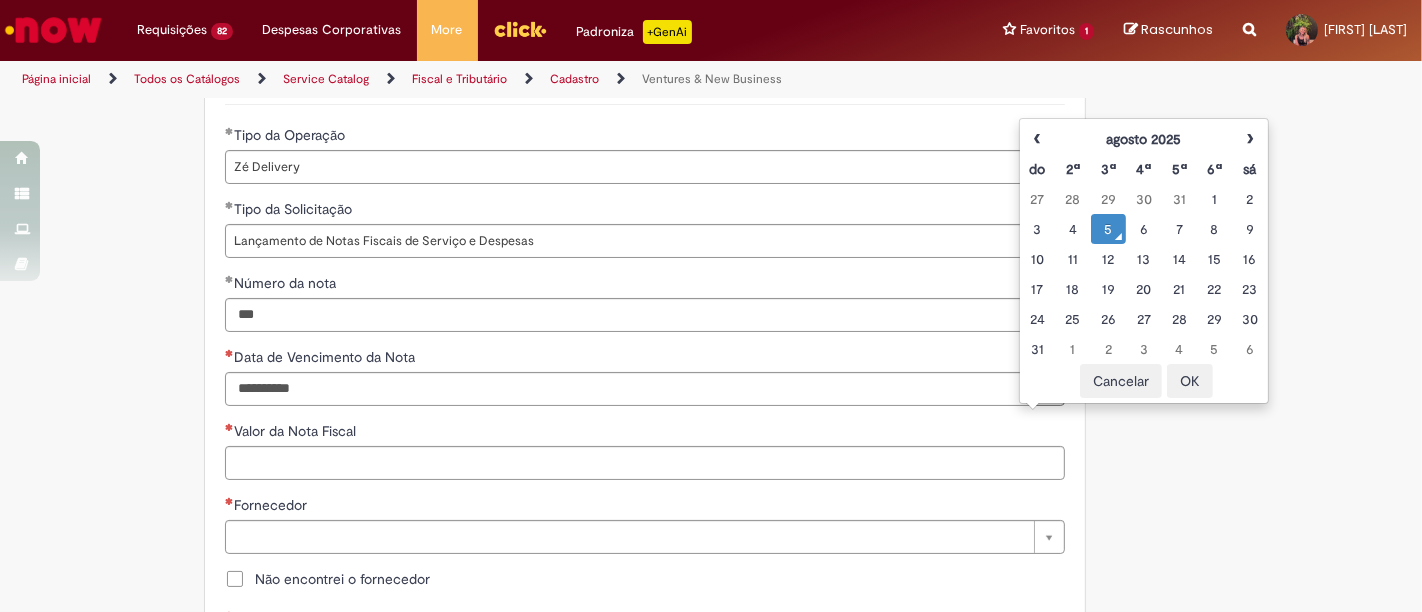 type on "**********" 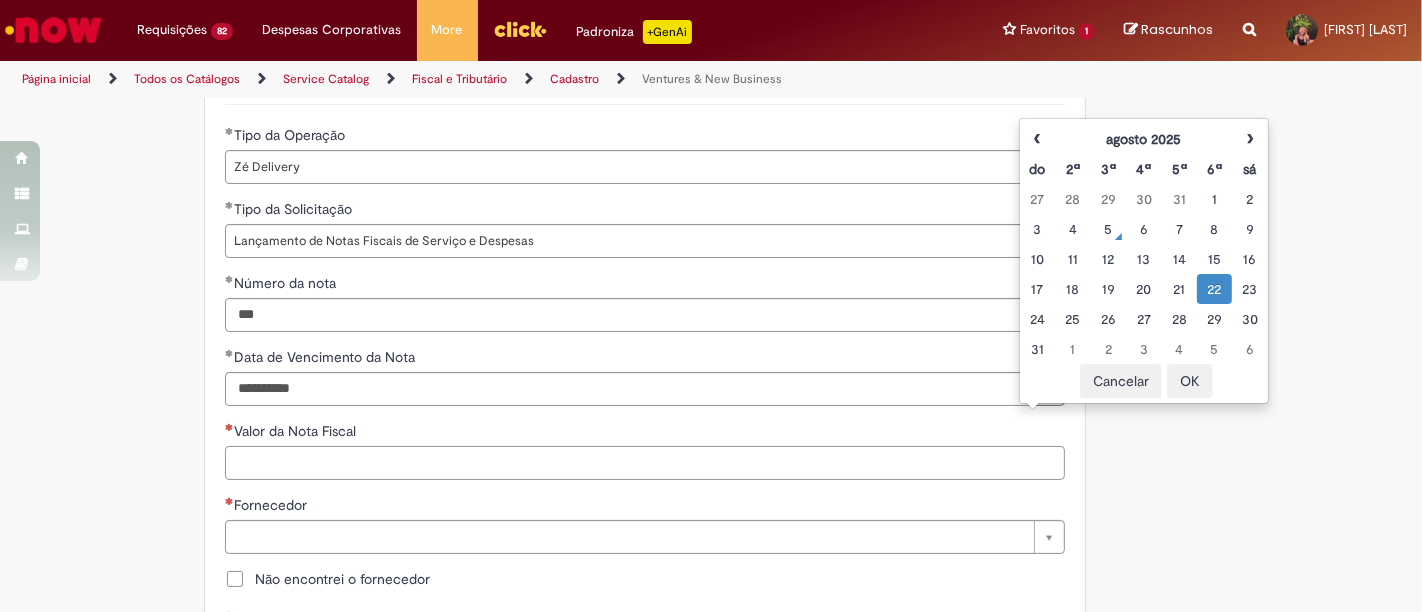 click on "Valor da Nota Fiscal" at bounding box center [645, 463] 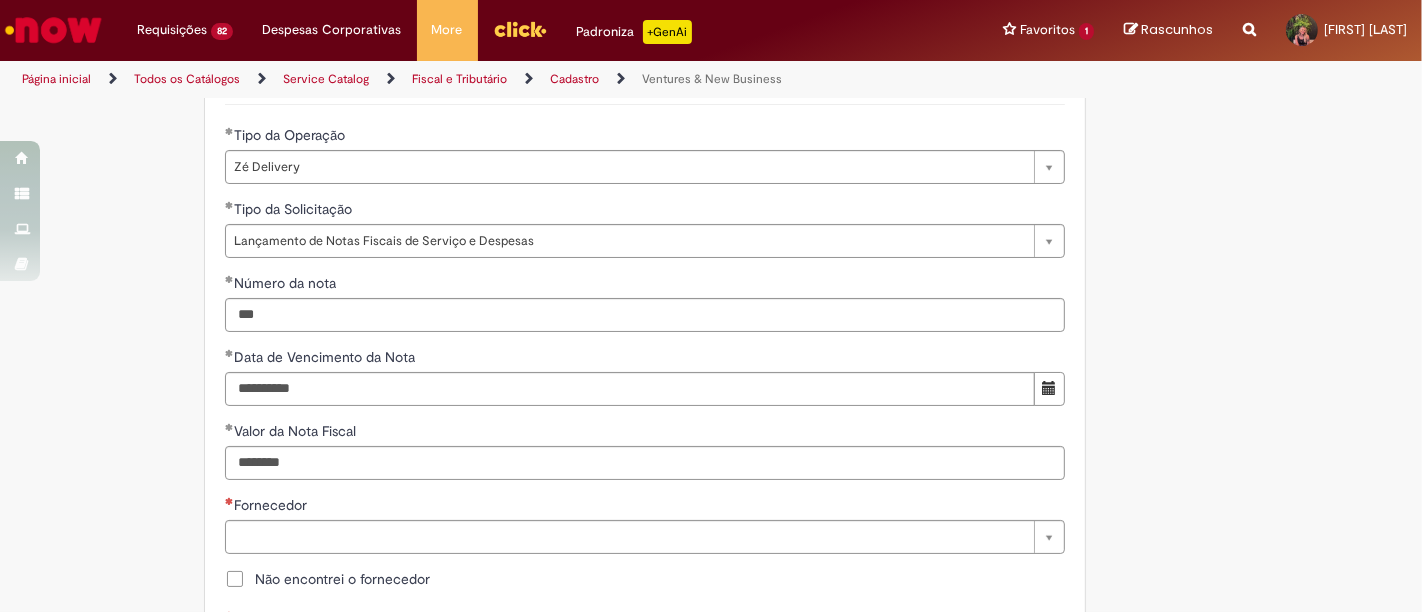 type on "*********" 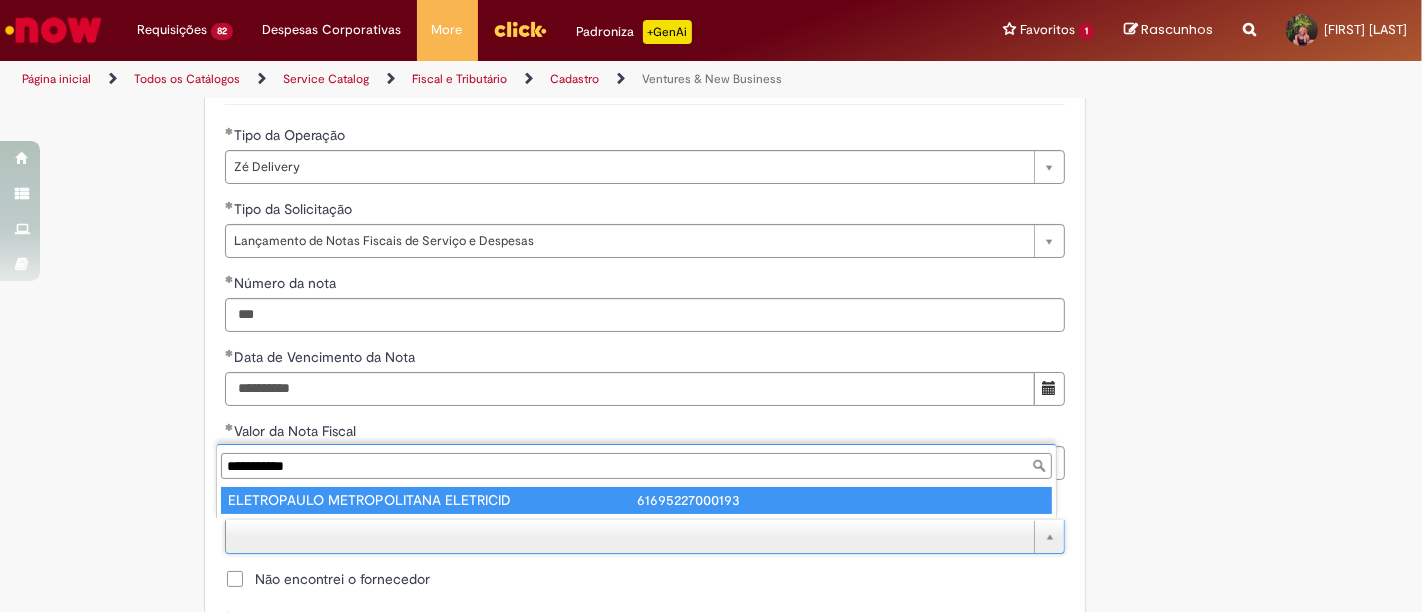 type on "**********" 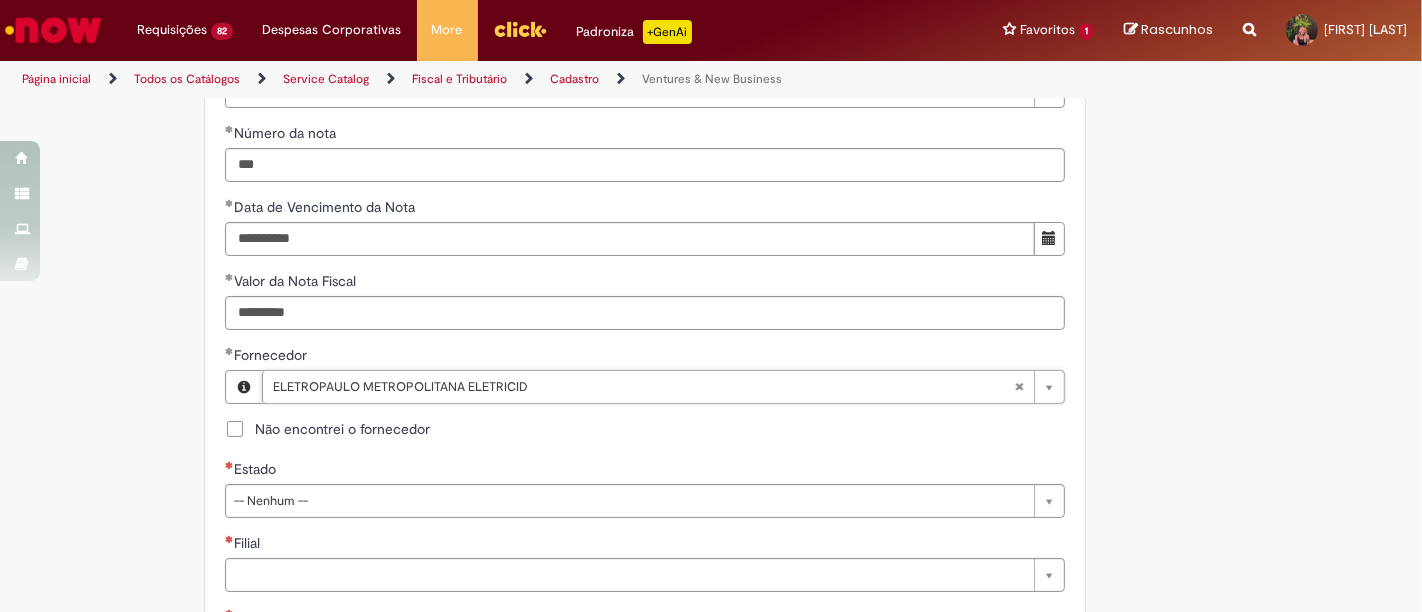 scroll, scrollTop: 888, scrollLeft: 0, axis: vertical 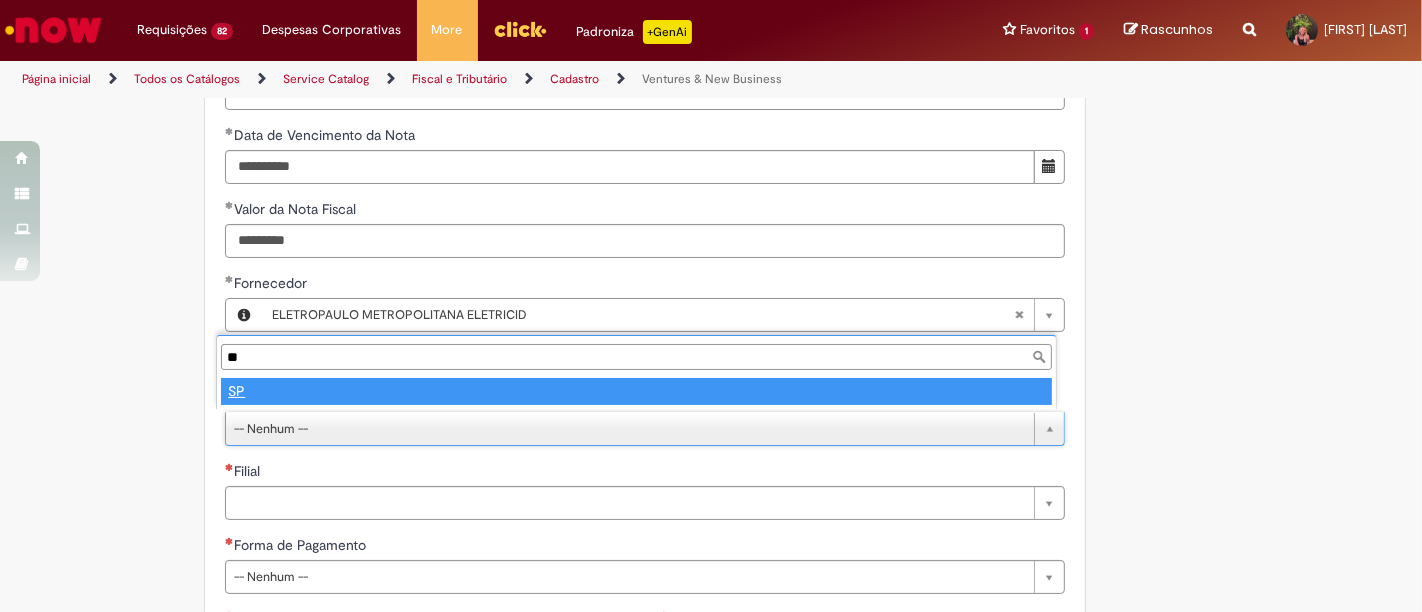 type on "**" 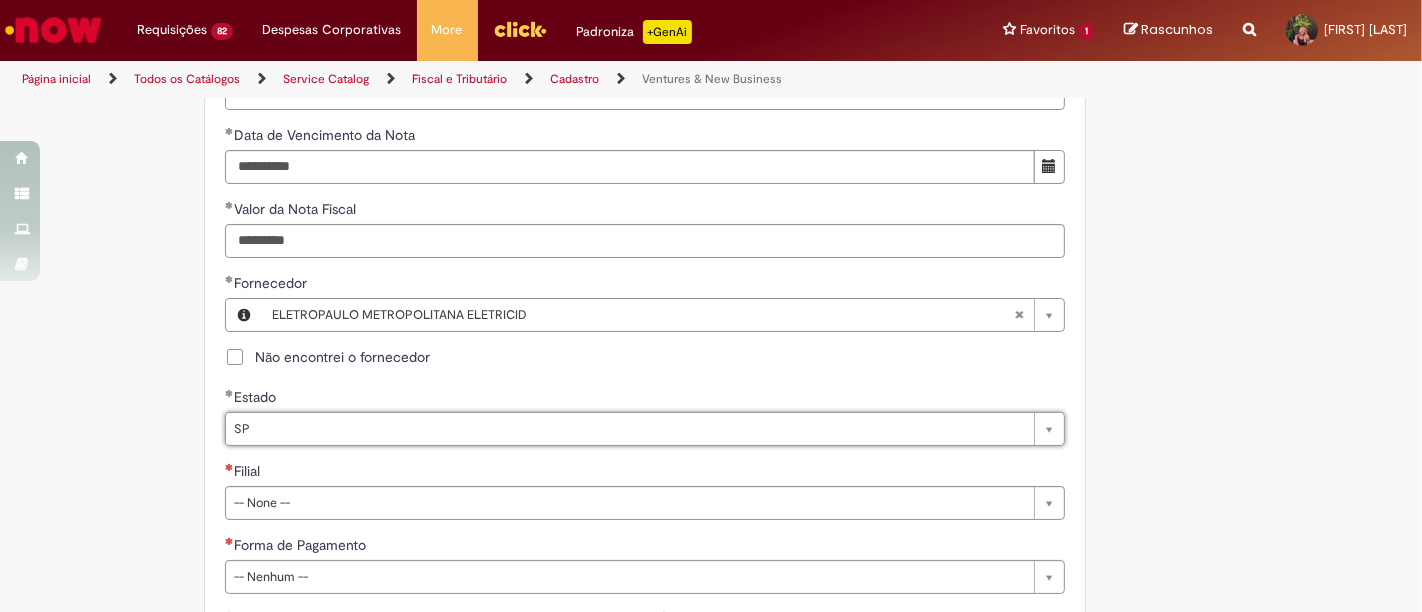 select 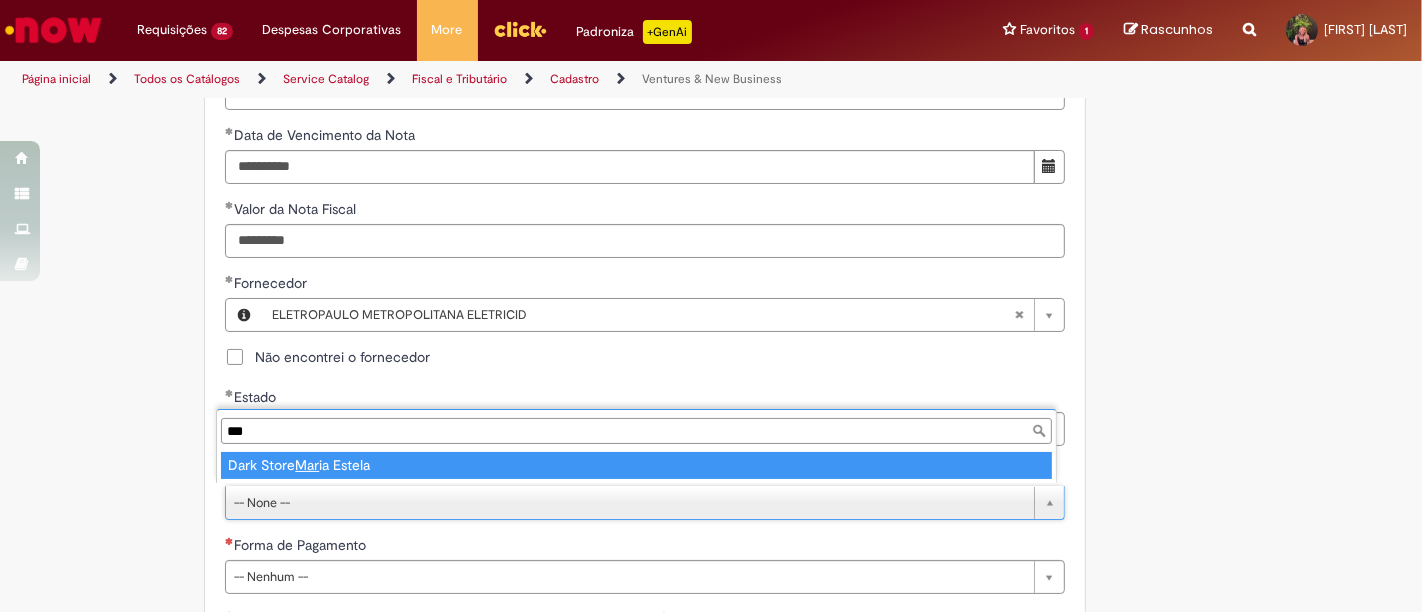 type on "***" 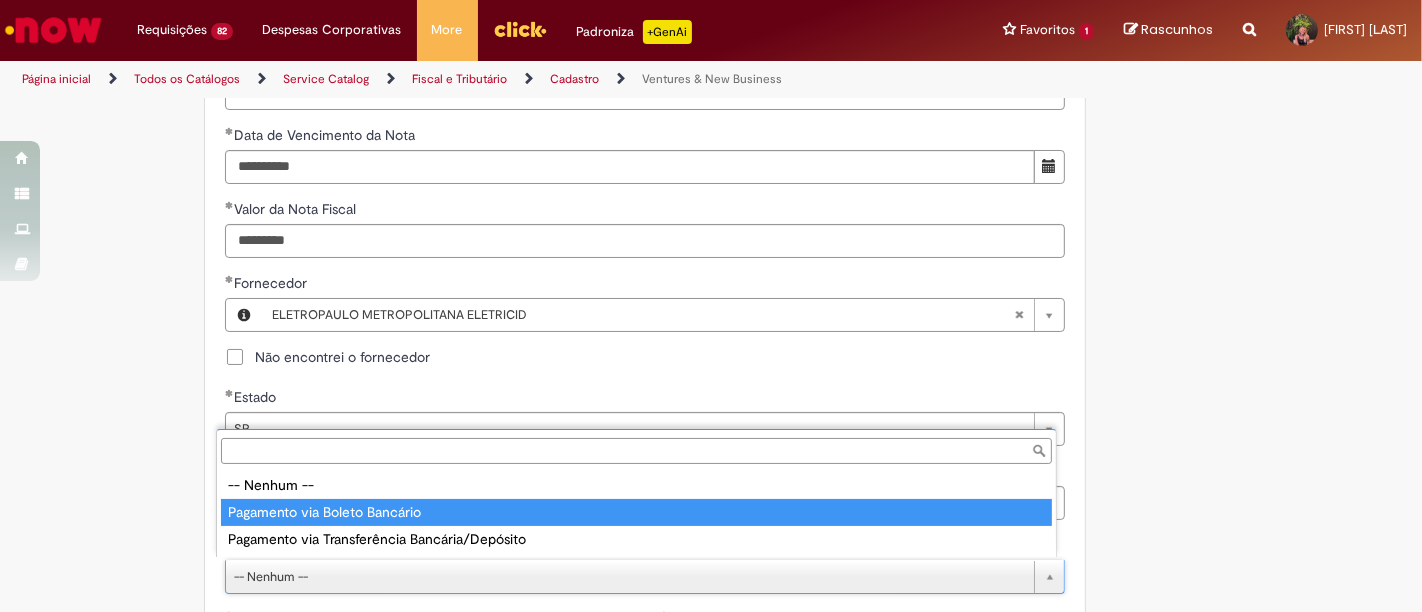 type on "**********" 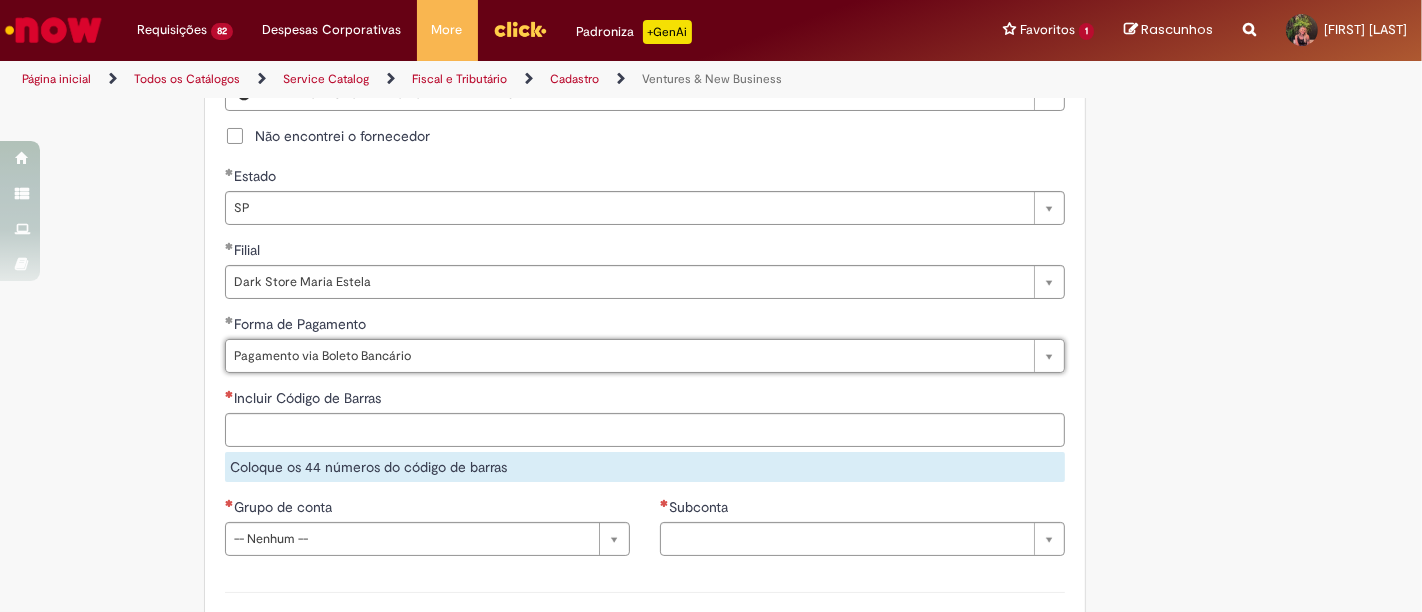 scroll, scrollTop: 1111, scrollLeft: 0, axis: vertical 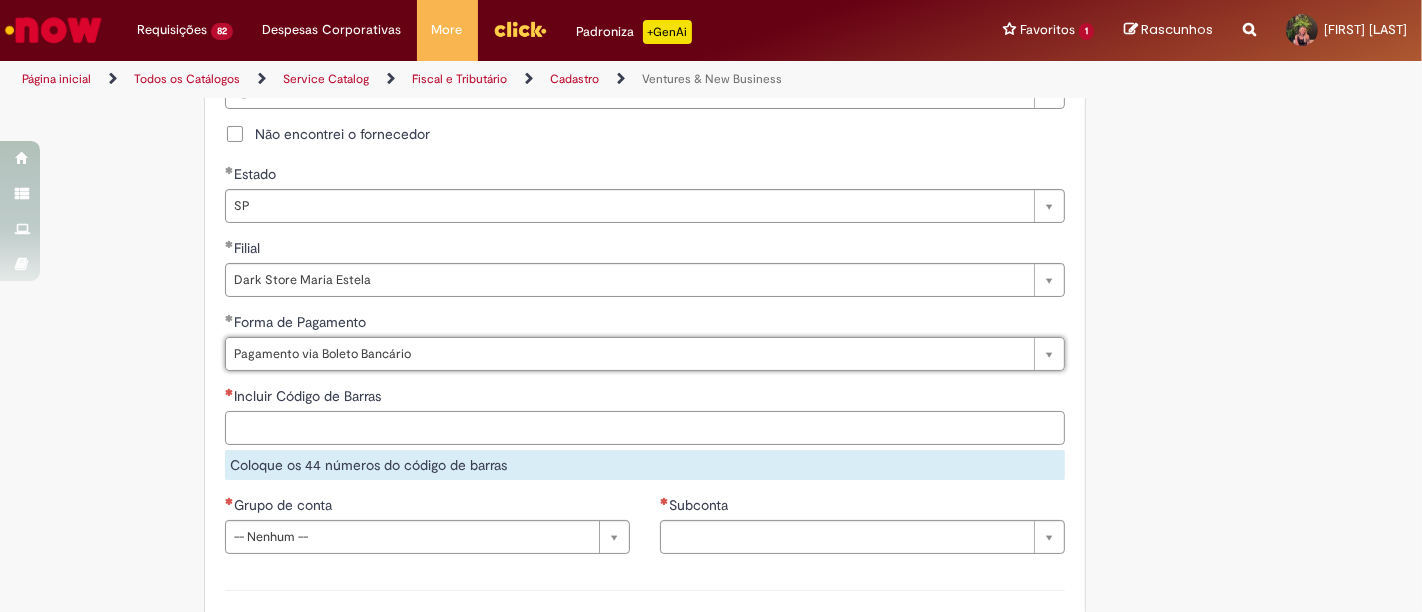 click on "Incluir Código de Barras" at bounding box center (645, 428) 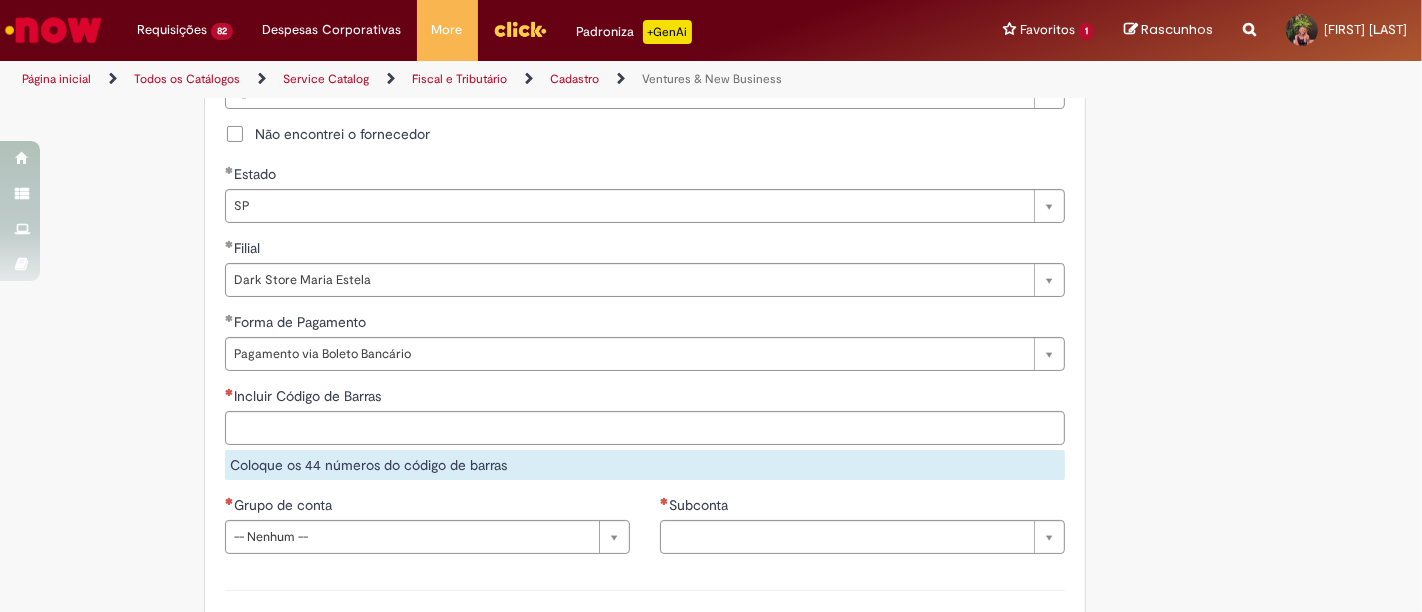 click on "Incluir Código de Barras" at bounding box center (645, 398) 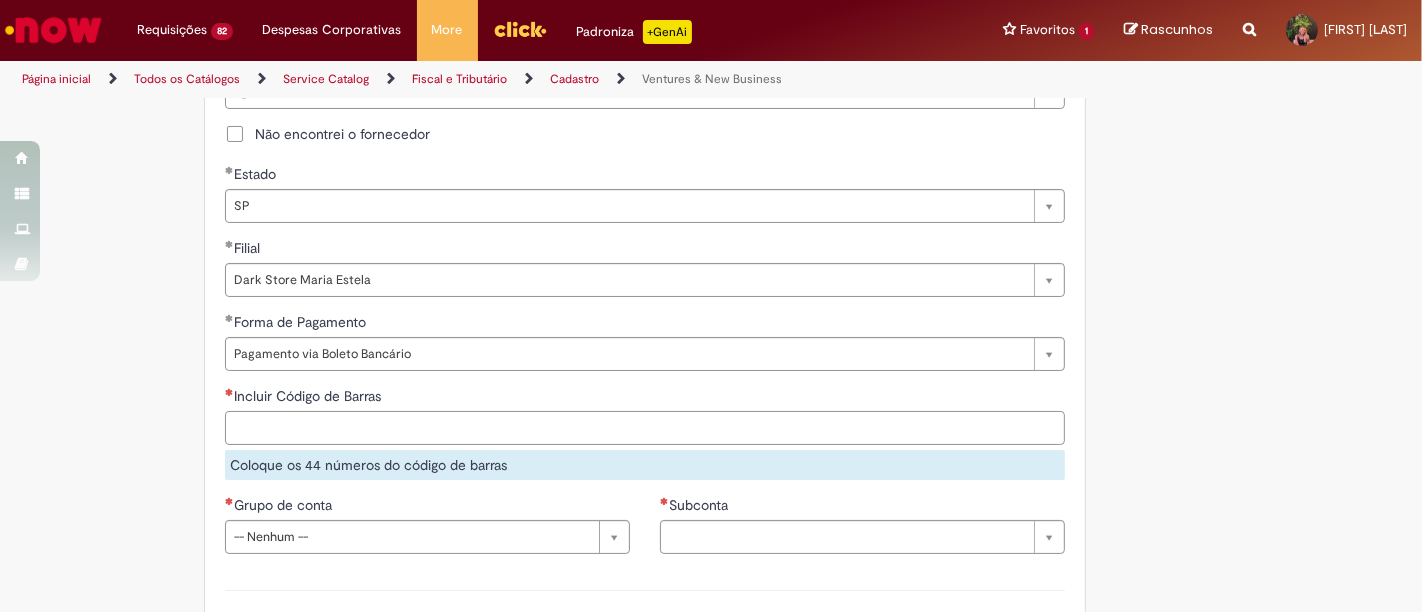 click on "Incluir Código de Barras" at bounding box center (645, 428) 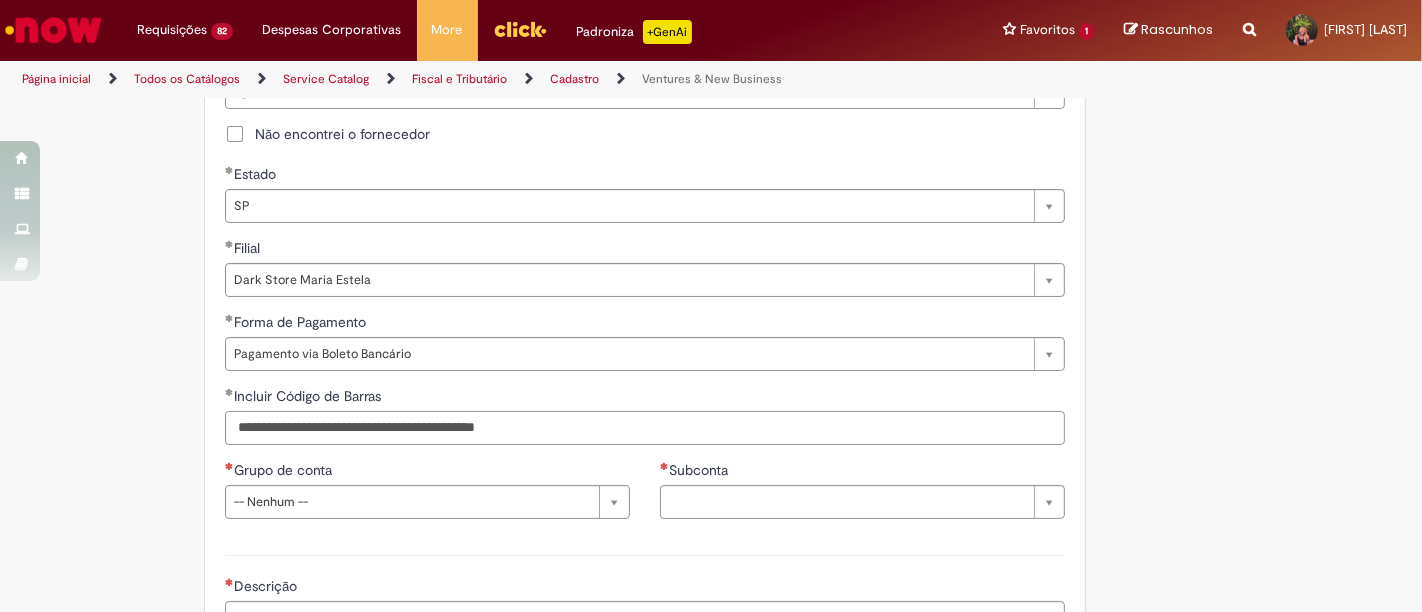 type on "**********" 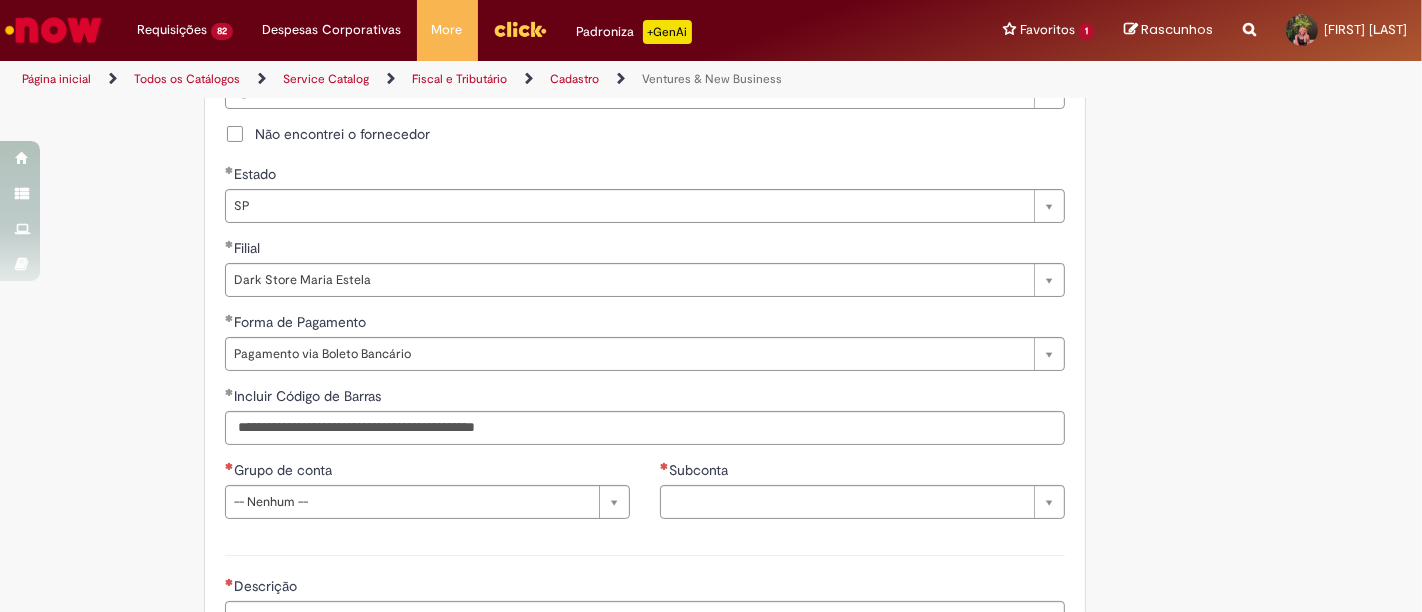 click on "Grupo de conta" at bounding box center (285, 470) 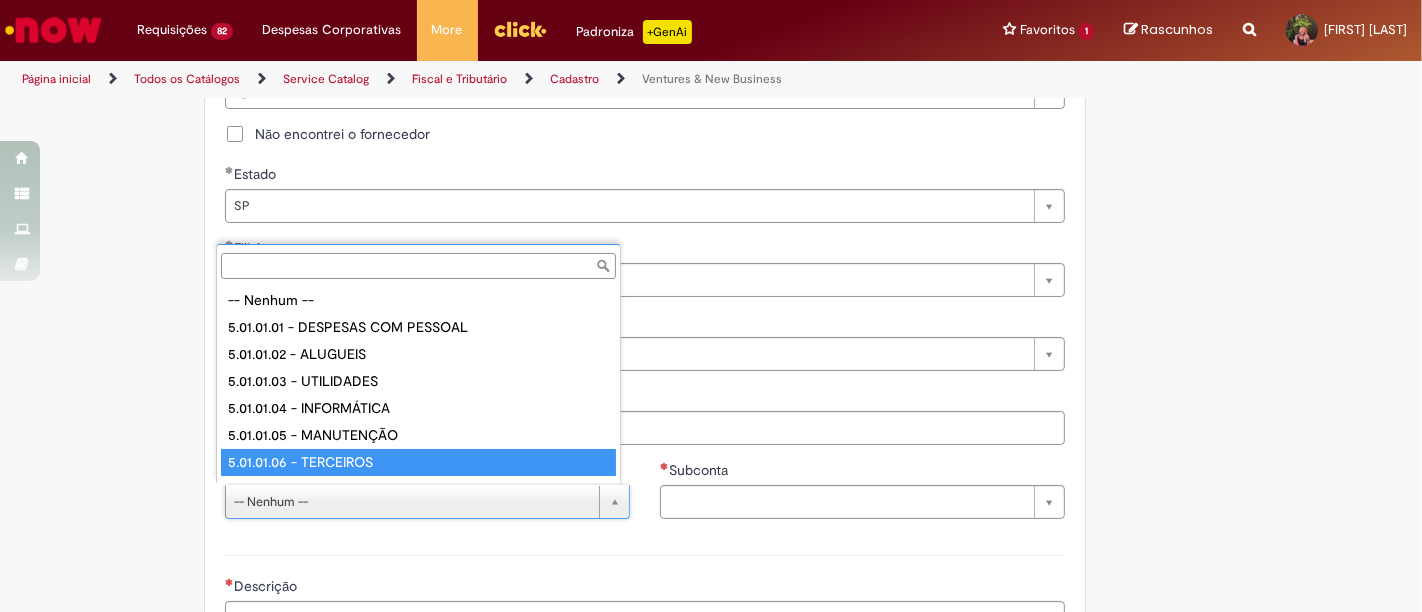 scroll, scrollTop: 16, scrollLeft: 0, axis: vertical 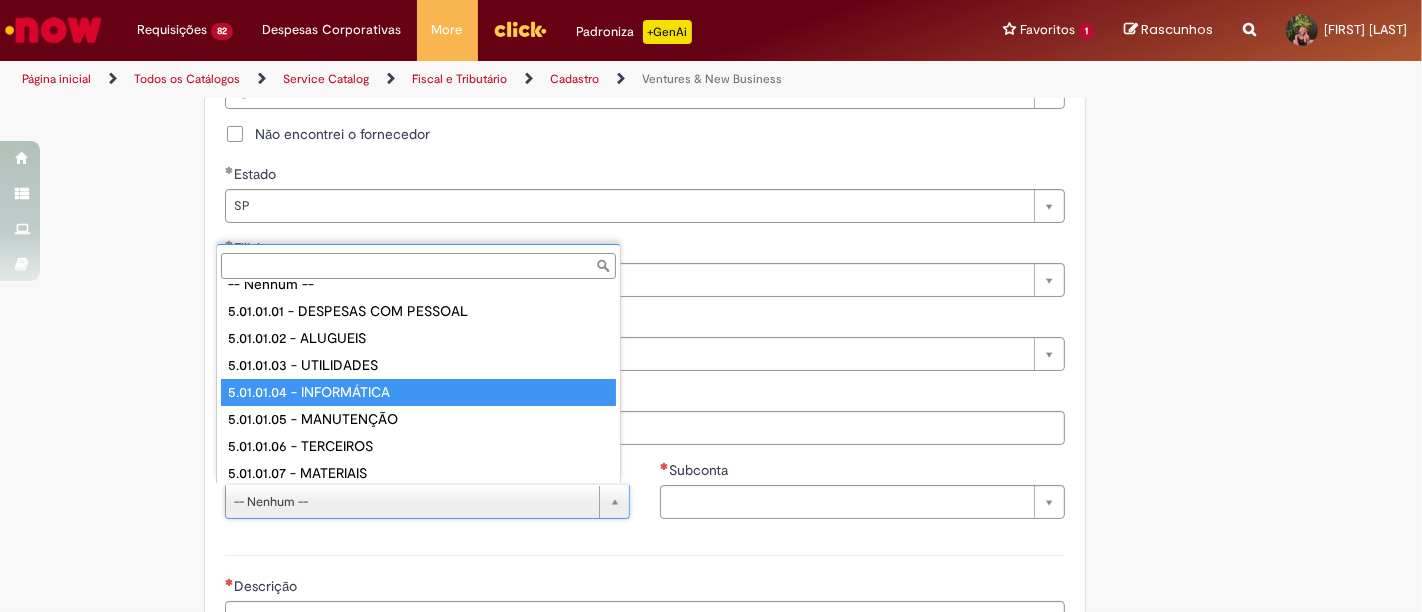 type on "**********" 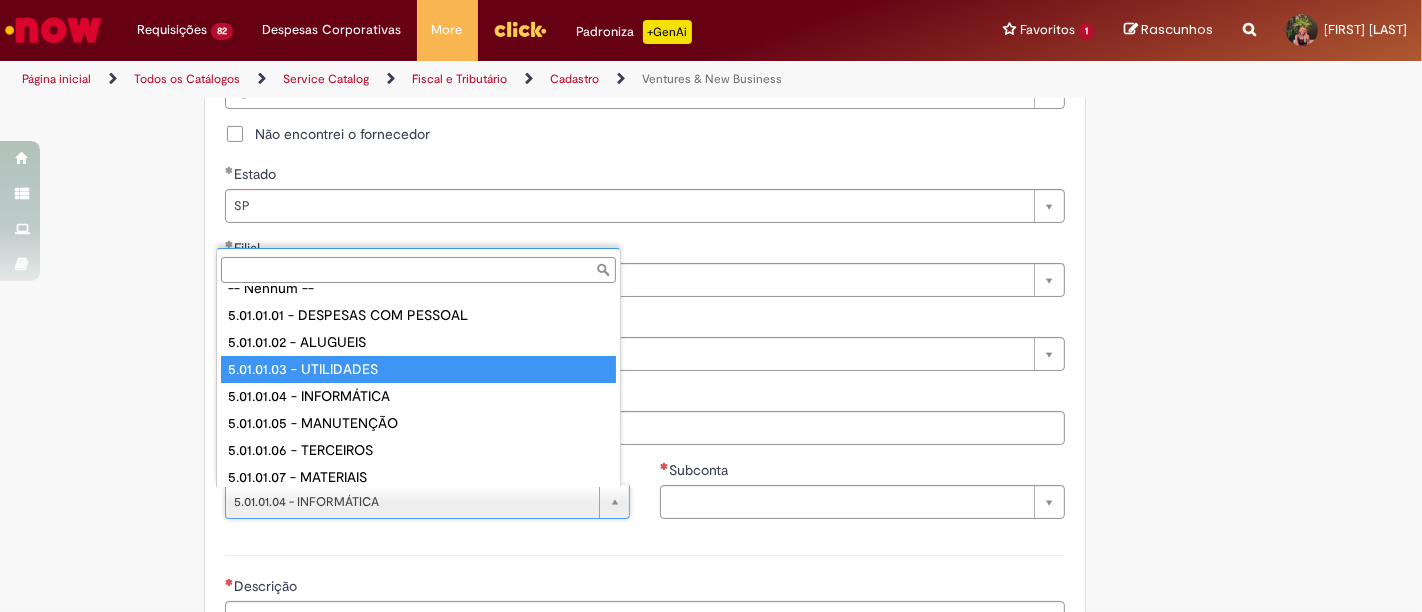 type on "**********" 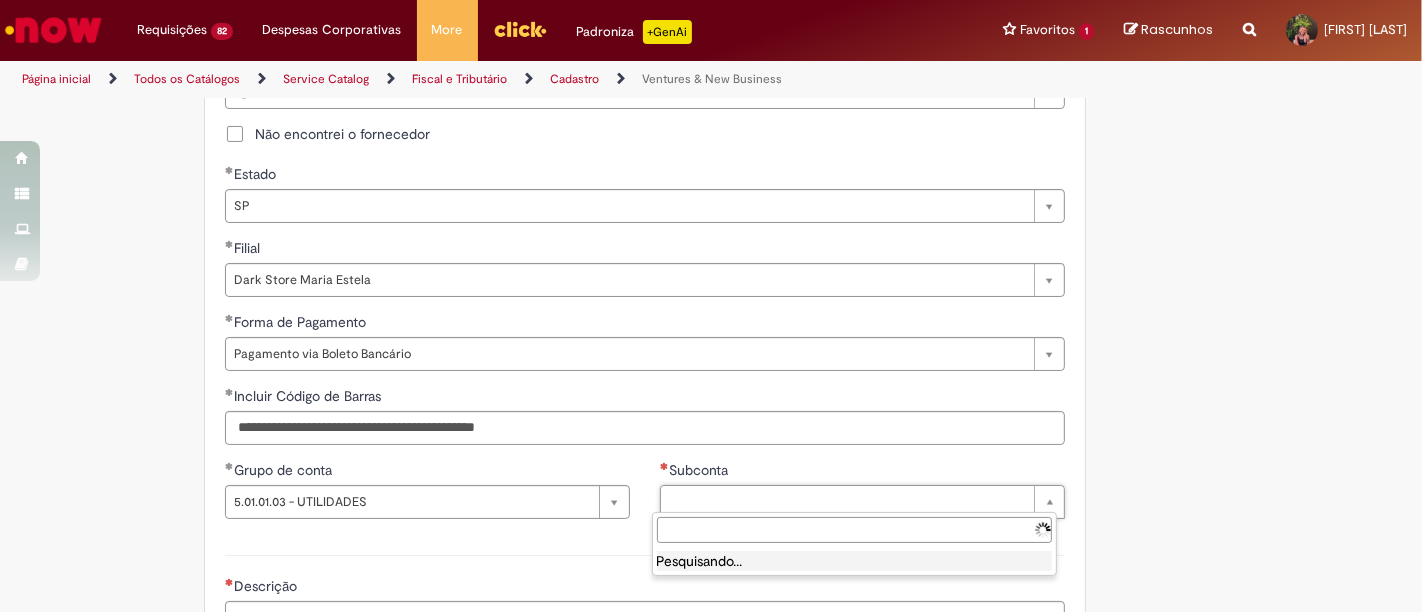 scroll, scrollTop: 0, scrollLeft: 0, axis: both 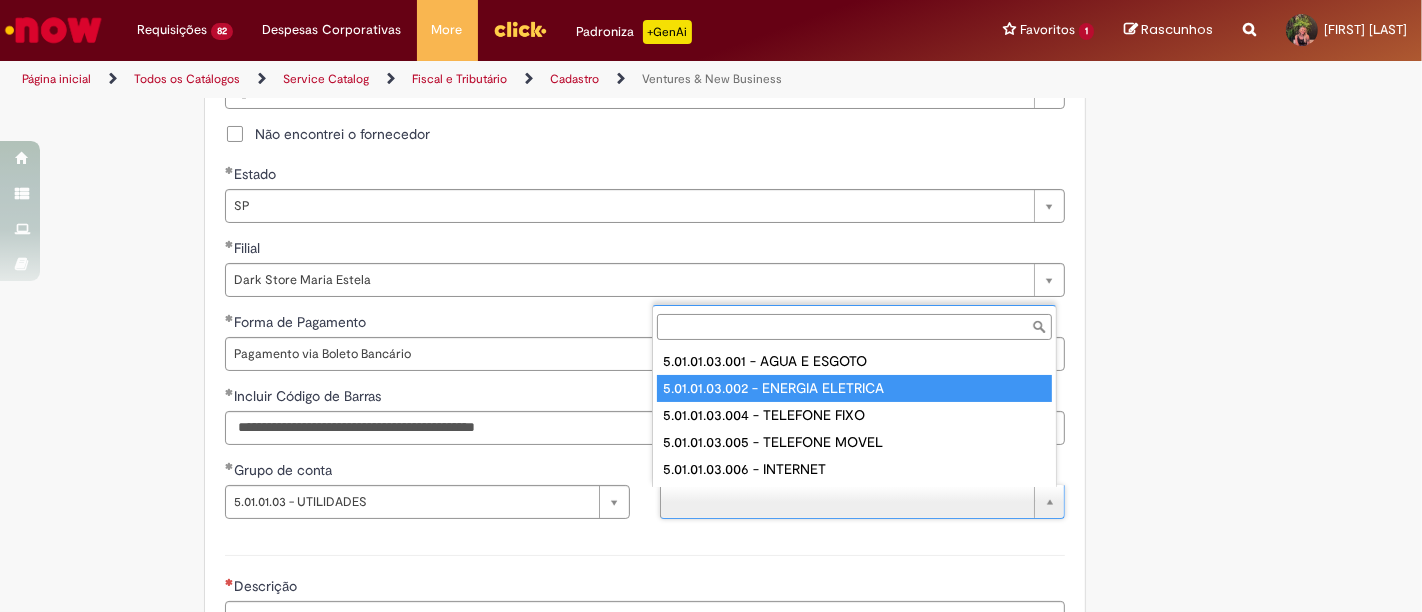 type on "**********" 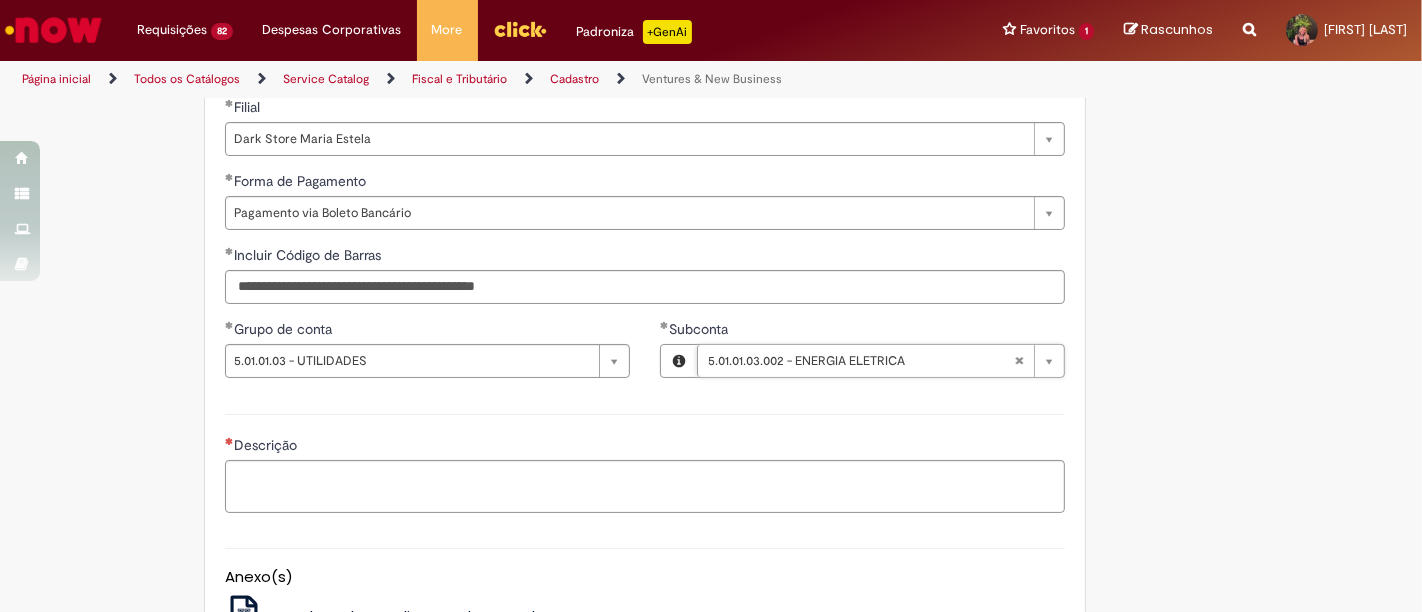 scroll, scrollTop: 1333, scrollLeft: 0, axis: vertical 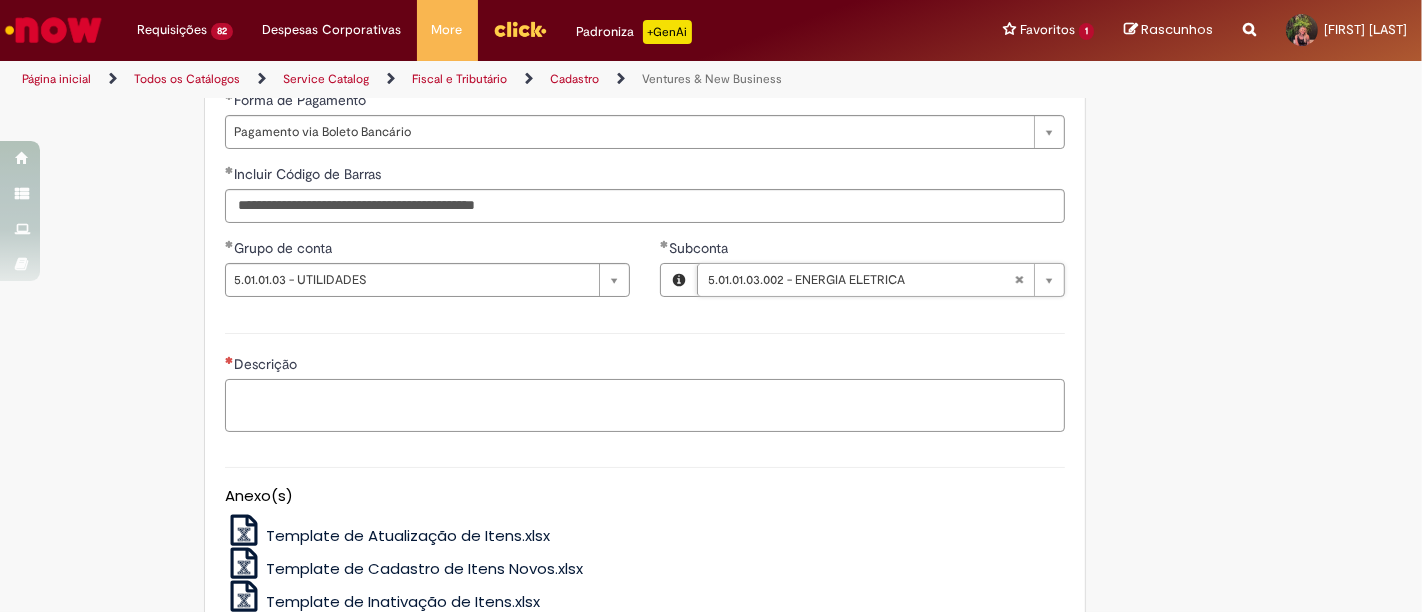 drag, startPoint x: 381, startPoint y: 384, endPoint x: 412, endPoint y: 370, distance: 34.0147 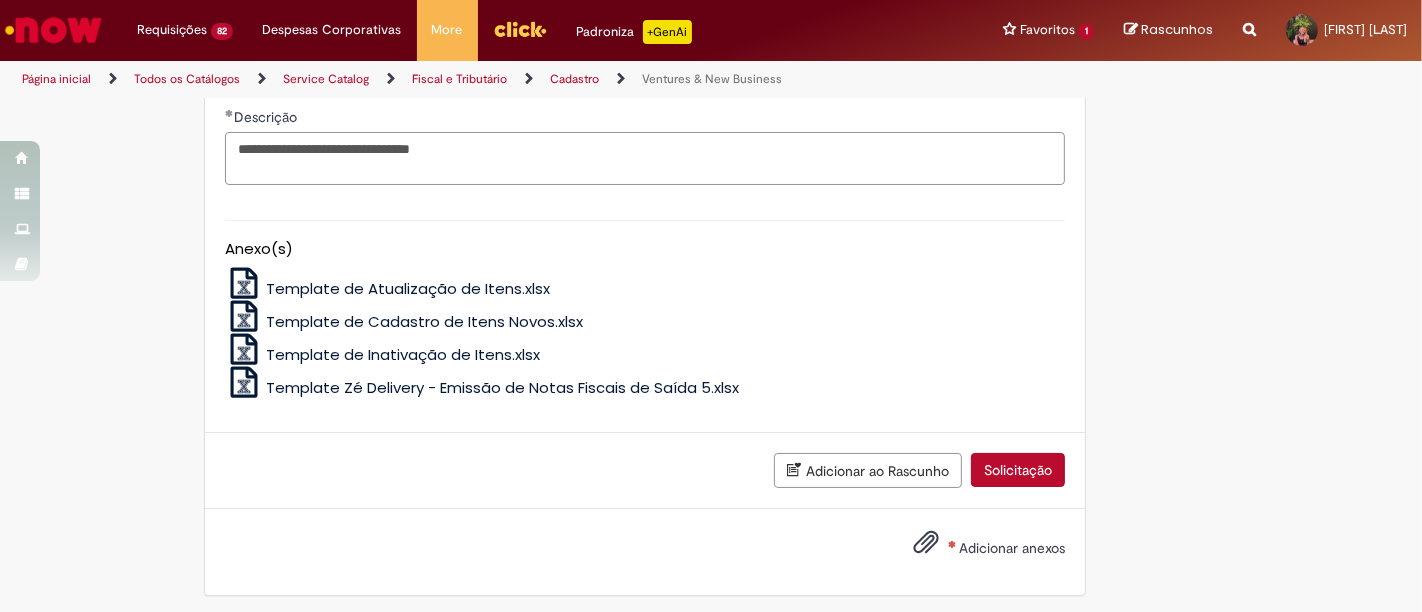 scroll, scrollTop: 1583, scrollLeft: 0, axis: vertical 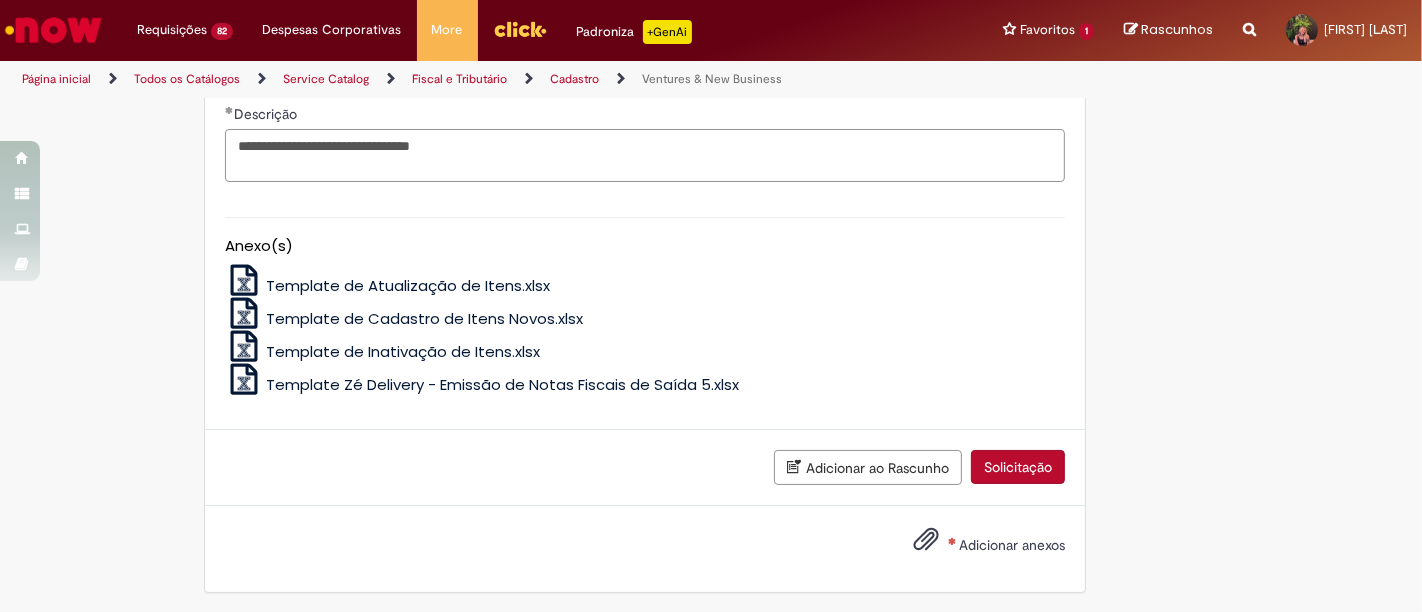 type on "**********" 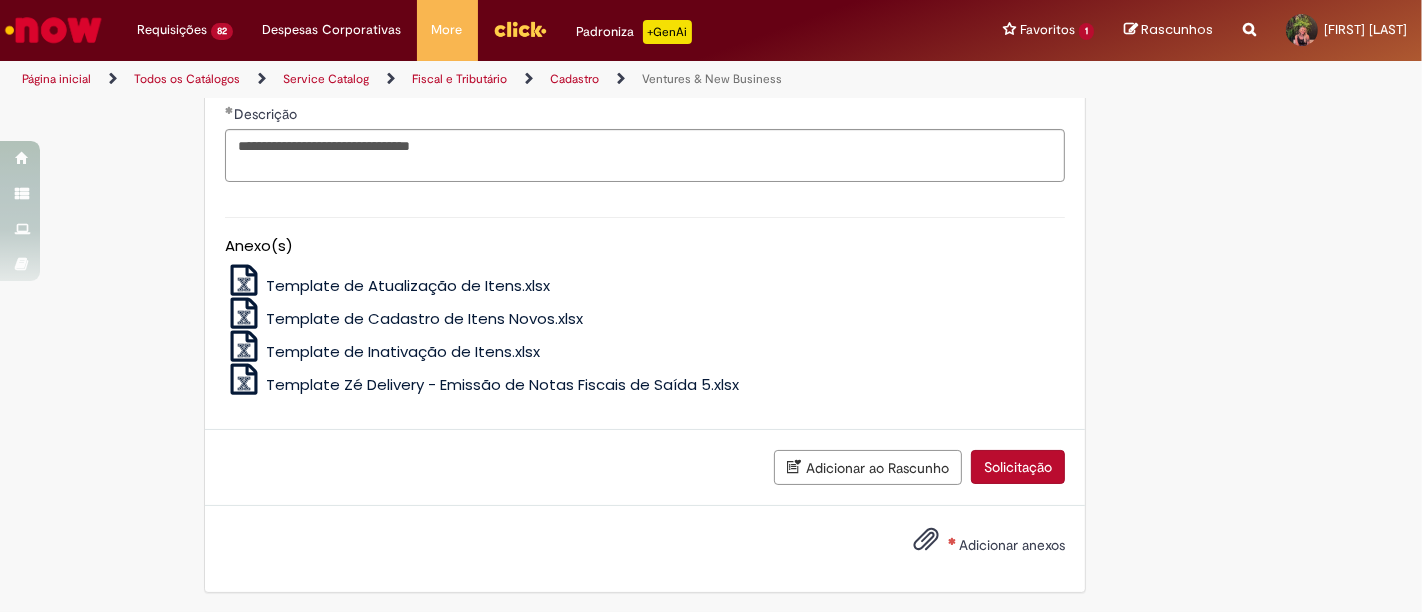click on "Adicionar anexos" at bounding box center (974, 546) 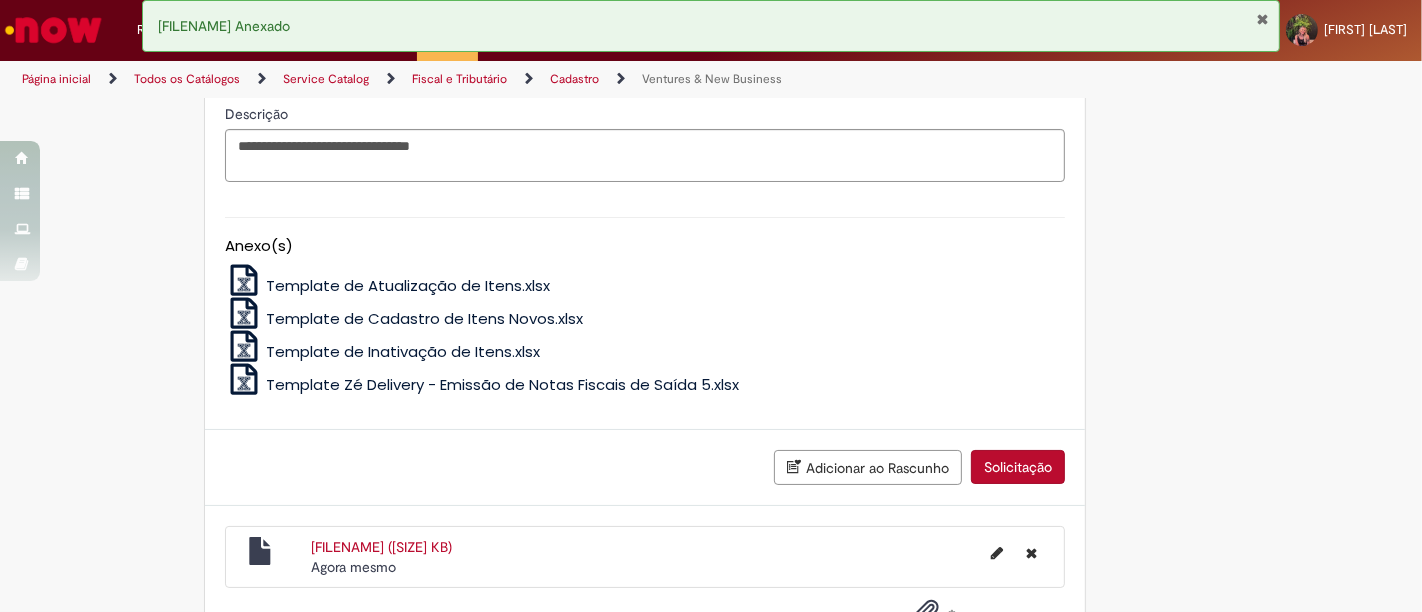 click on "Solicitação" at bounding box center (1018, 467) 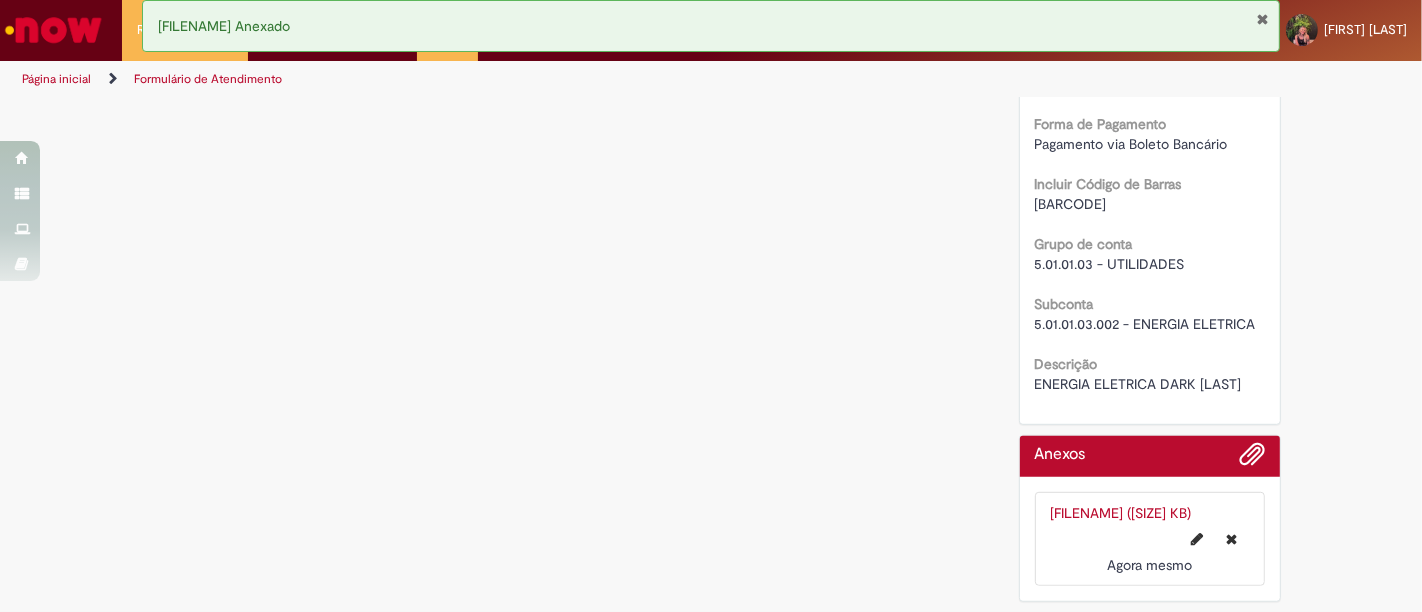 scroll, scrollTop: 0, scrollLeft: 0, axis: both 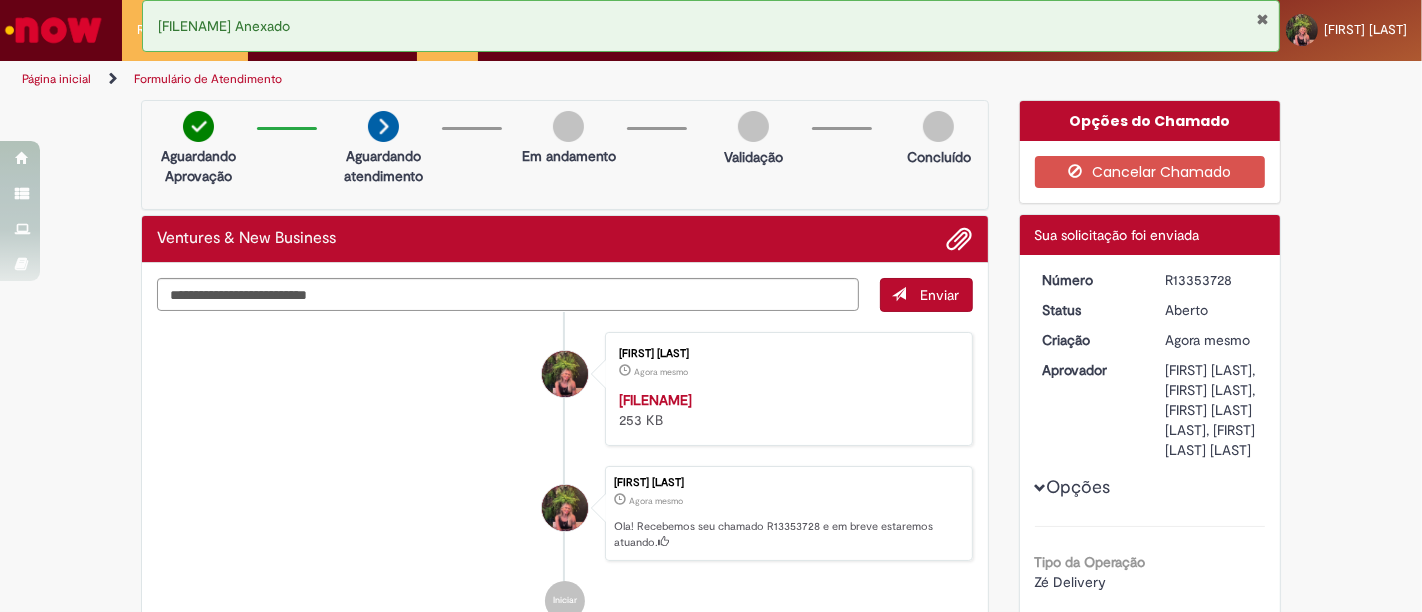 click on "Opções
Tipo da Operação
Zé Delivery
Tipo da Solicitação
Lançamento de Notas Fiscais de Serviço e Despesas
Número da nota
n/a
Data de Vencimento da Nota
[DATE]
Valor da Nota Fiscal
15.073,26
Fornecedor
ELETROPAULO METROPOLITANA ELETRICID
Não encontrei o fornecedor
Falso
Estado
SP
Filial
Dark Store [LAST]
Forma de Pagamento
Pagamento via Boleto Bancário
Incluir Código de Barras
[BARCODE]
Grupo de conta
5.01.01.03 - UTILIDADES
Subconta
5.01.01.03.002 - ENERGIA ELETRICA" at bounding box center [1150, 841] 